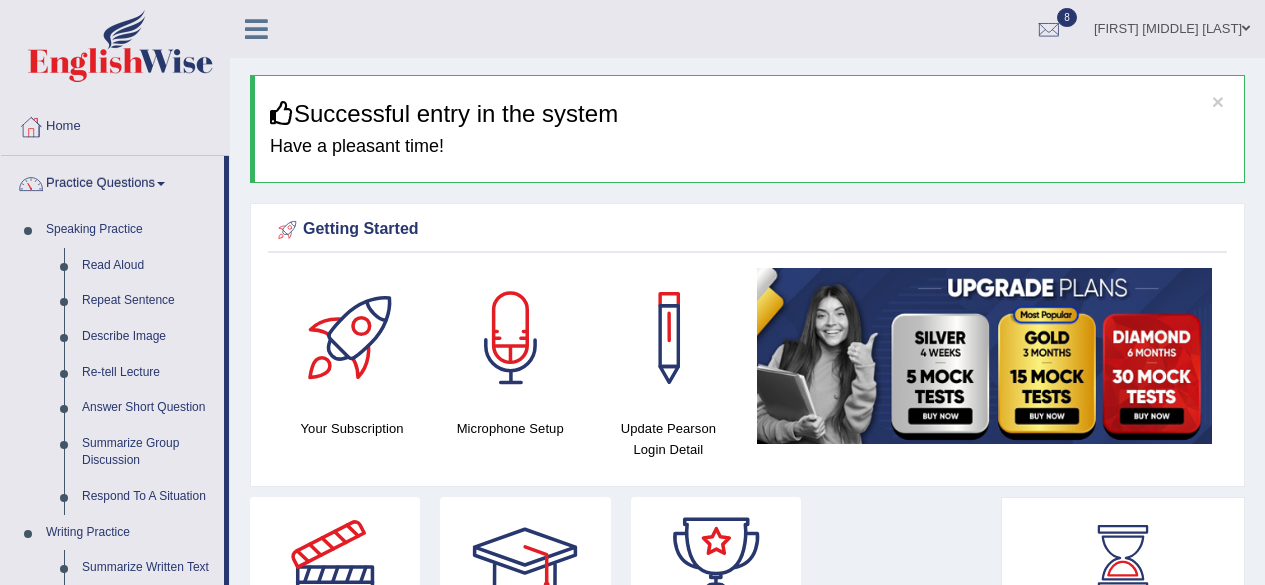scroll, scrollTop: 400, scrollLeft: 0, axis: vertical 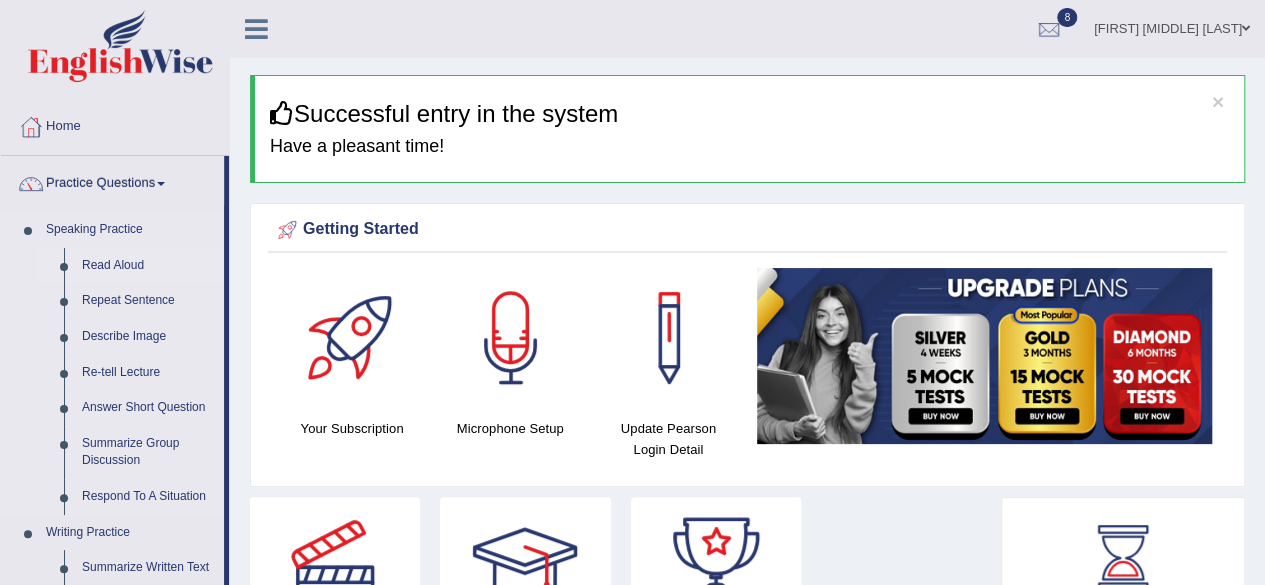 click on "Read Aloud" at bounding box center (148, 266) 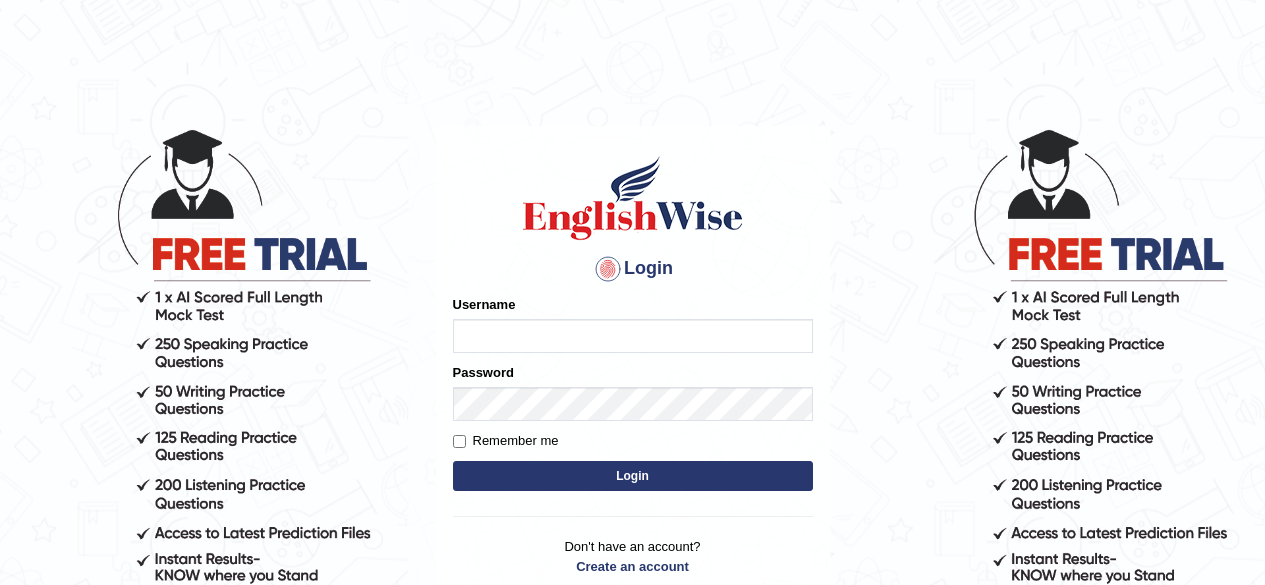 scroll, scrollTop: 0, scrollLeft: 0, axis: both 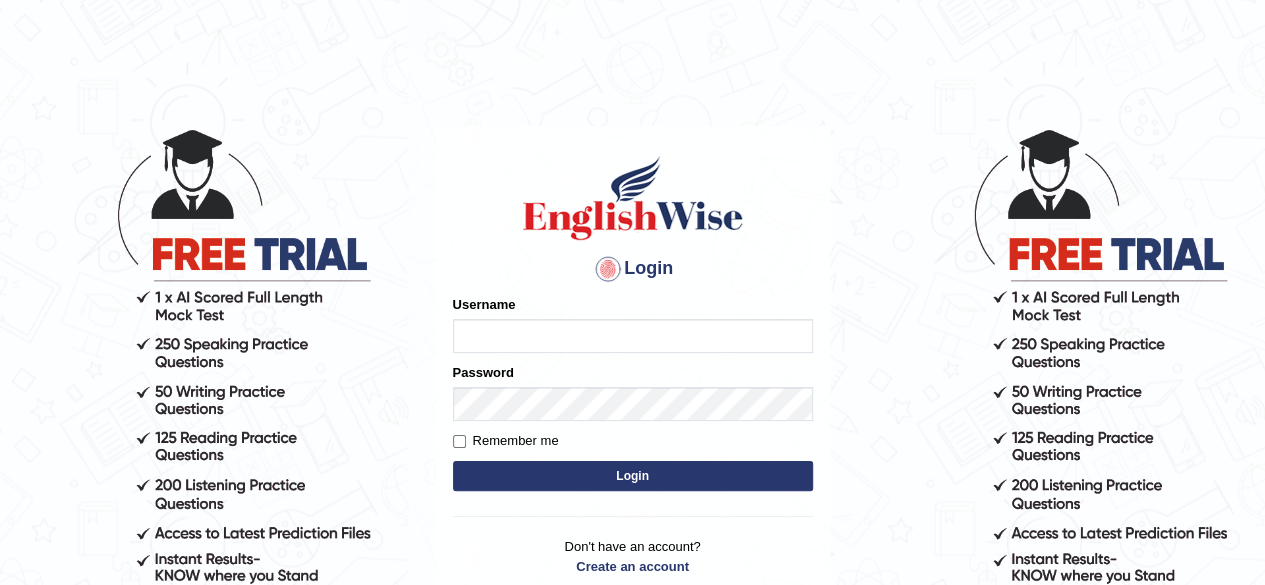 type on "Shamim" 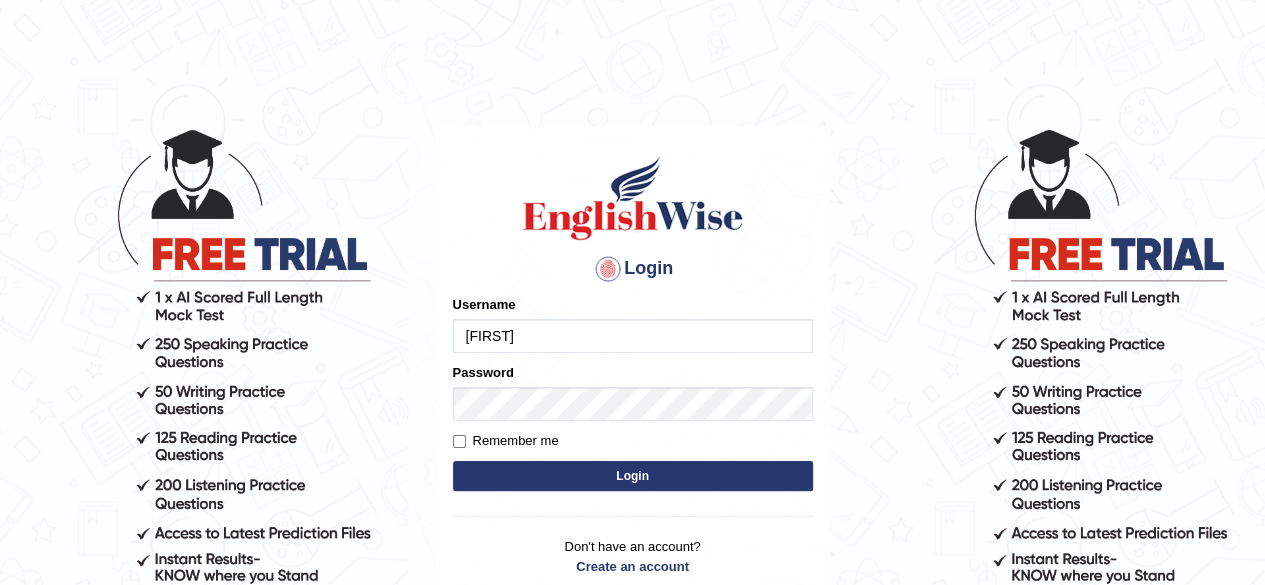 click on "Login" at bounding box center (633, 476) 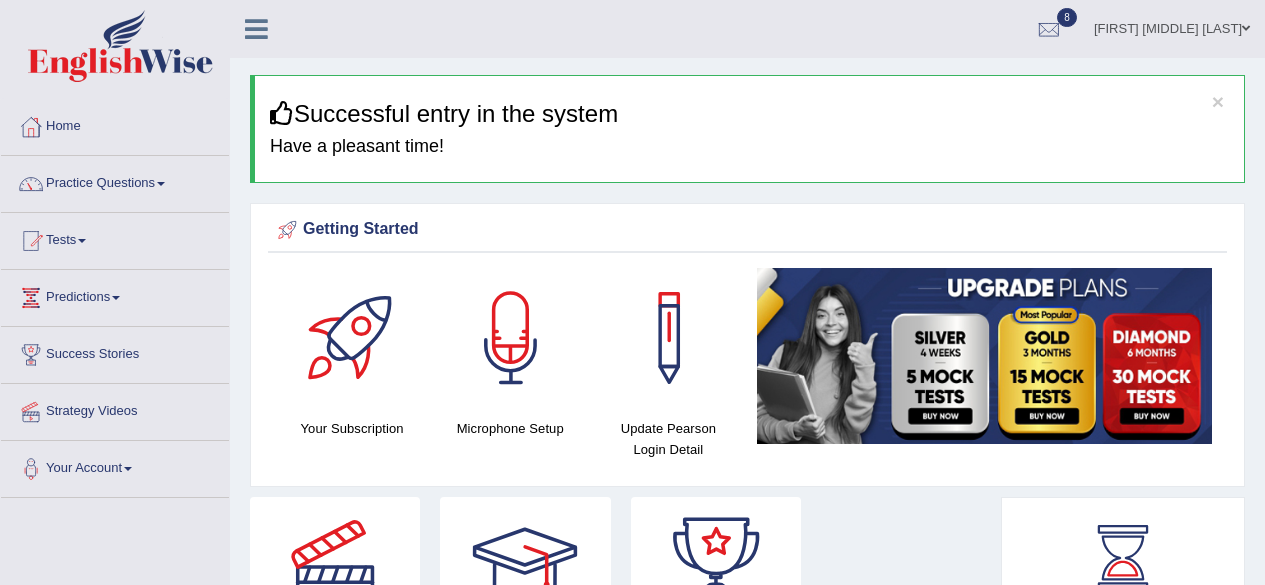 scroll, scrollTop: 0, scrollLeft: 0, axis: both 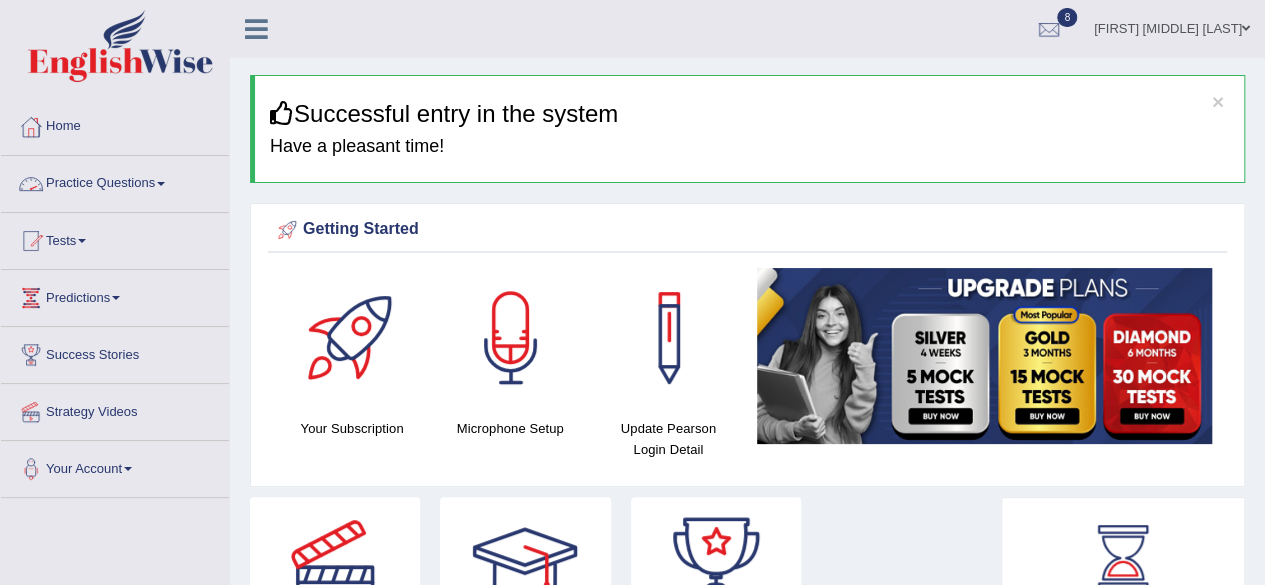 click on "Practice Questions" at bounding box center (115, 181) 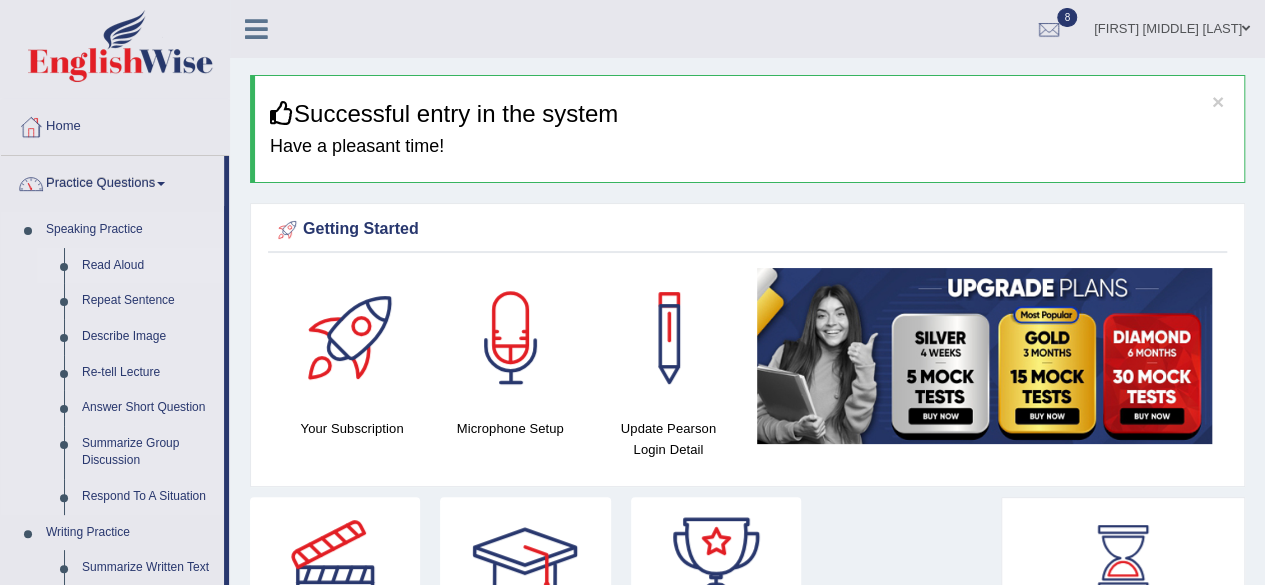 click on "Read Aloud" at bounding box center [148, 266] 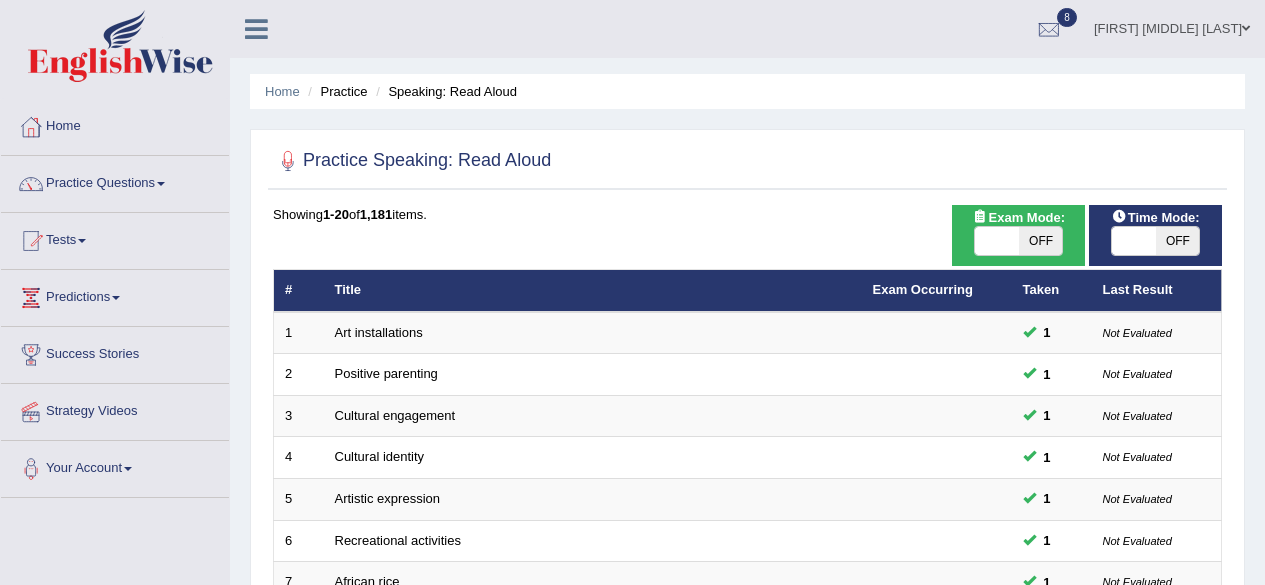 scroll, scrollTop: 0, scrollLeft: 0, axis: both 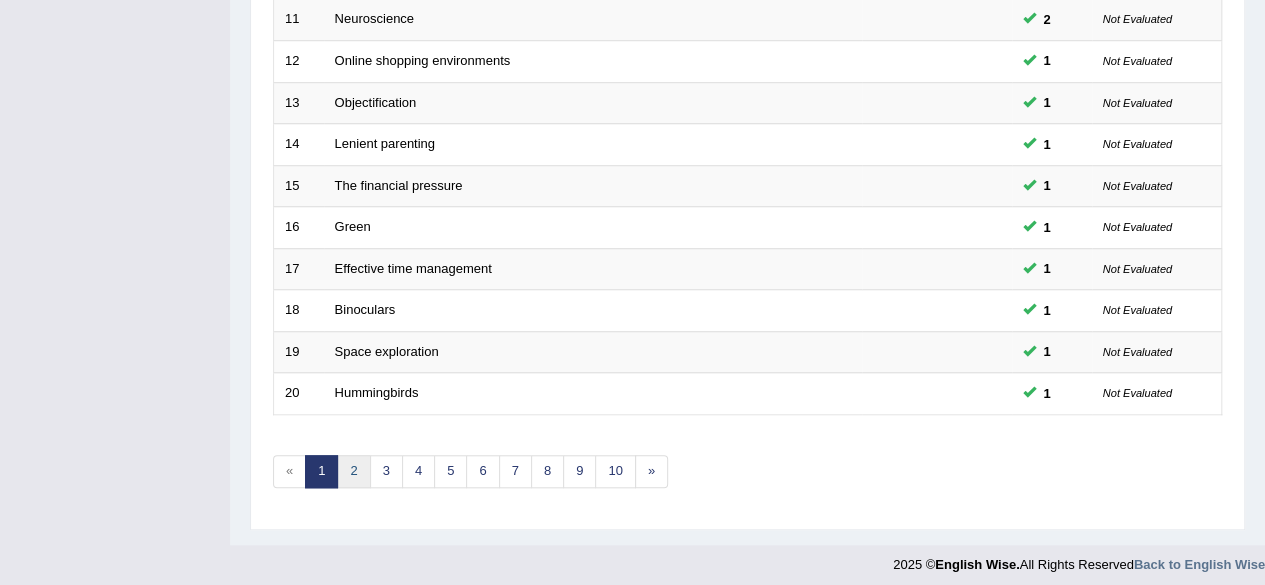 click on "2" at bounding box center (353, 471) 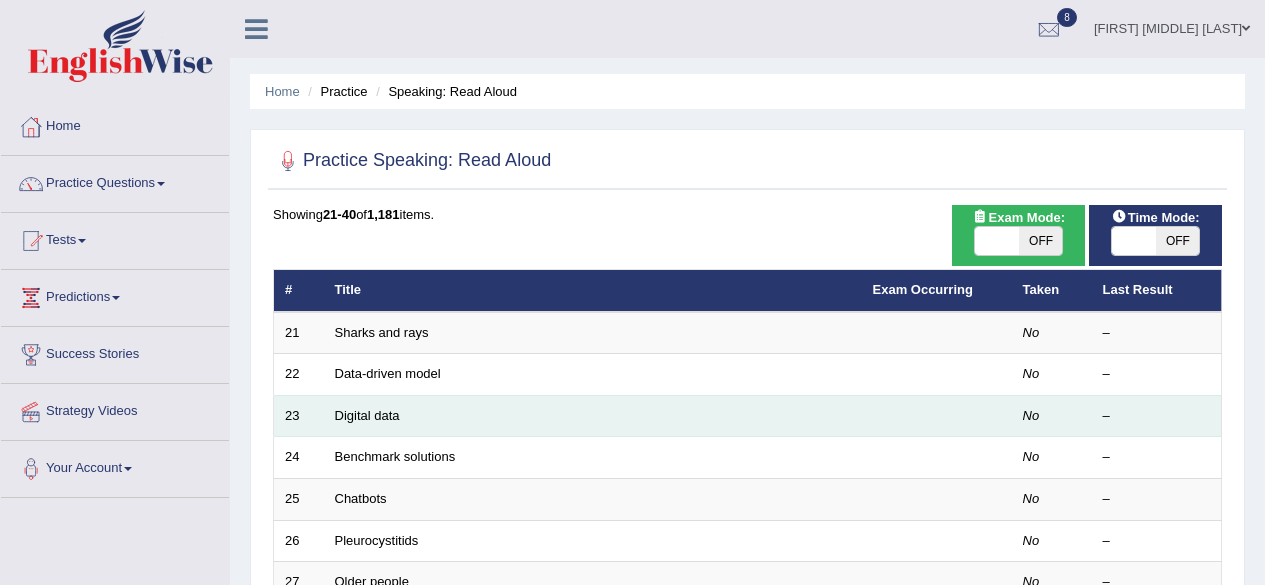 scroll, scrollTop: 0, scrollLeft: 0, axis: both 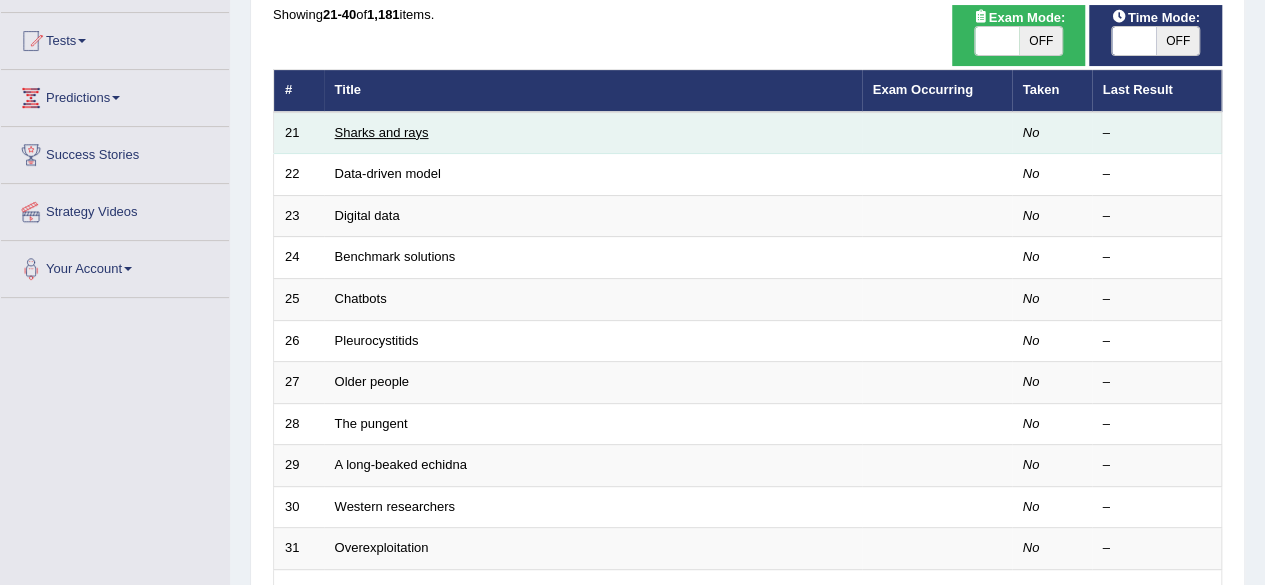 click on "Sharks and rays" at bounding box center [382, 132] 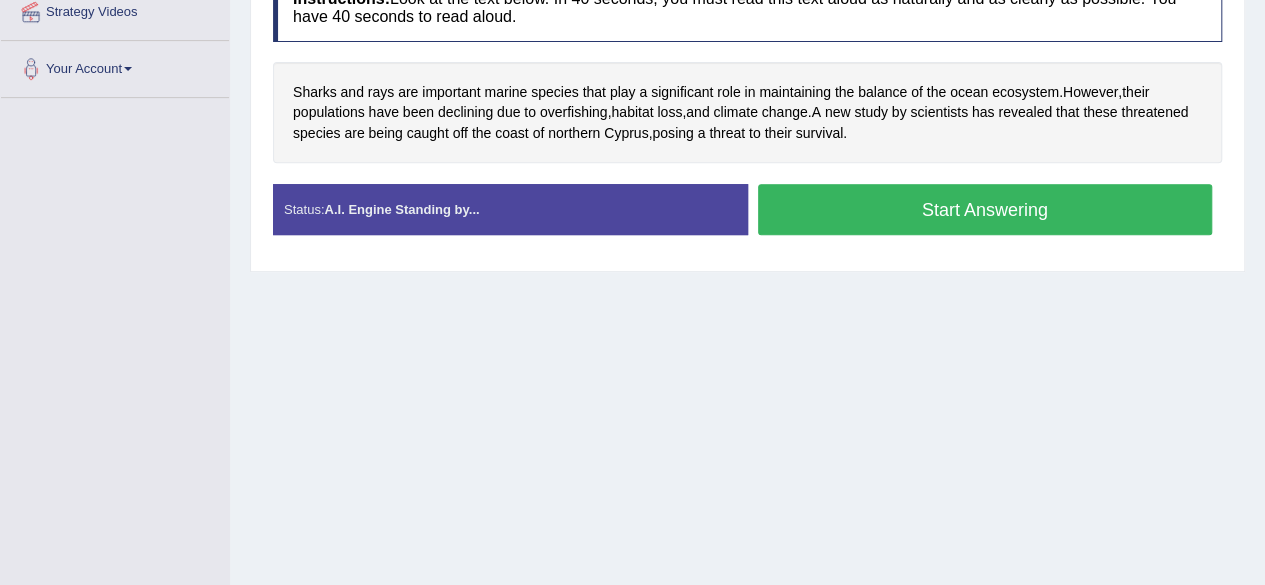 scroll, scrollTop: 400, scrollLeft: 0, axis: vertical 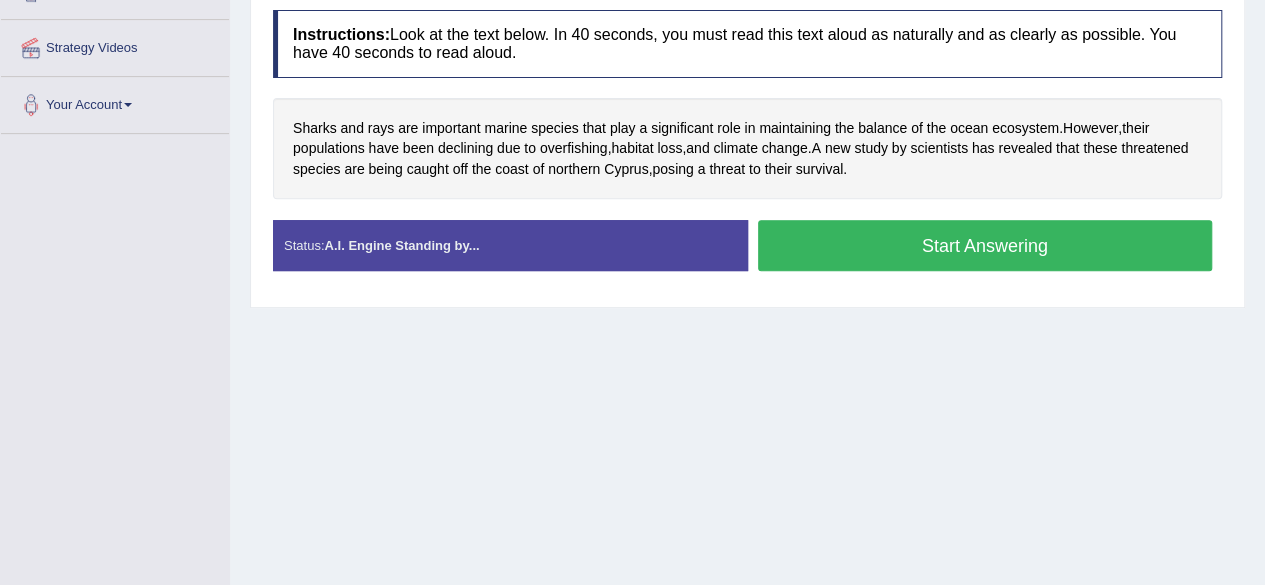 click on "Start Answering" at bounding box center (985, 245) 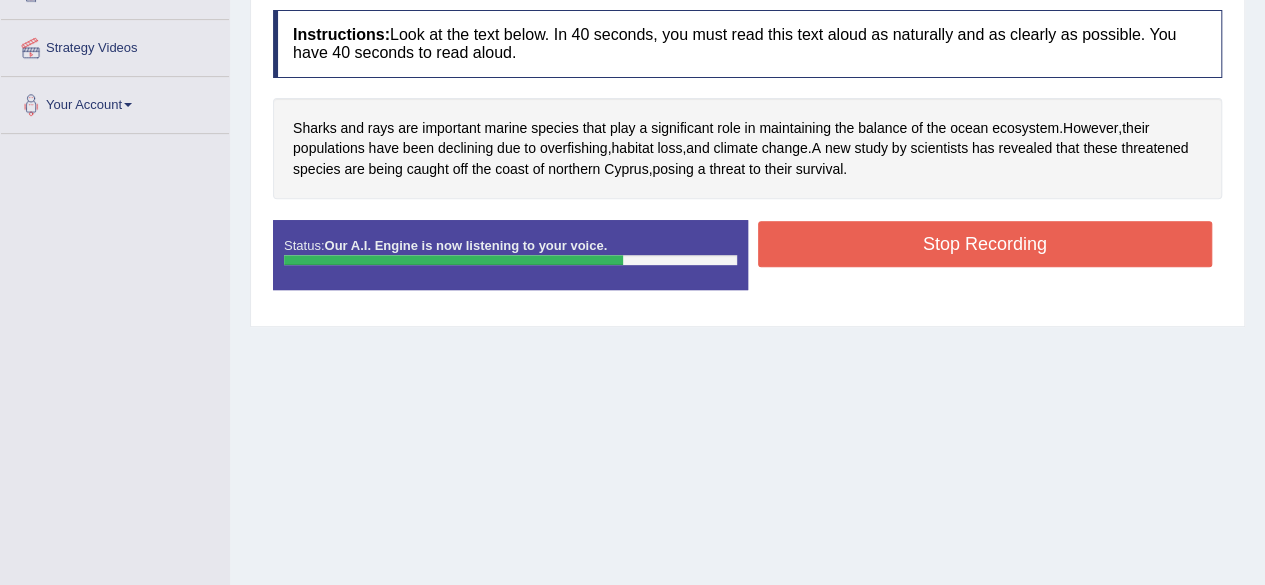 click on "Stop Recording" at bounding box center (985, 244) 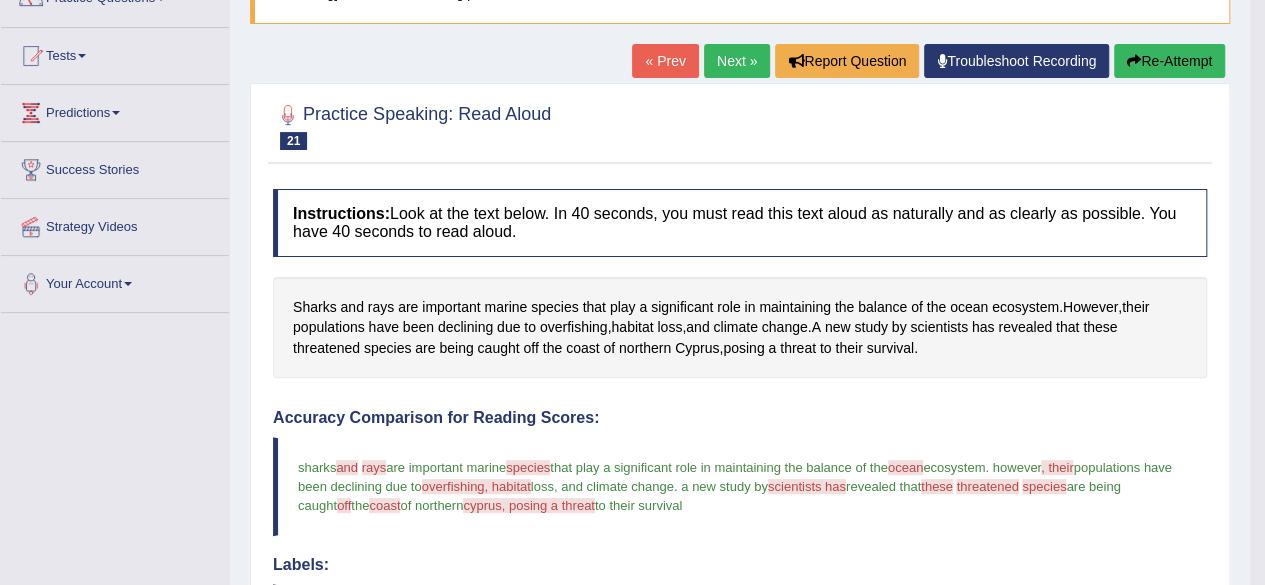 scroll, scrollTop: 164, scrollLeft: 0, axis: vertical 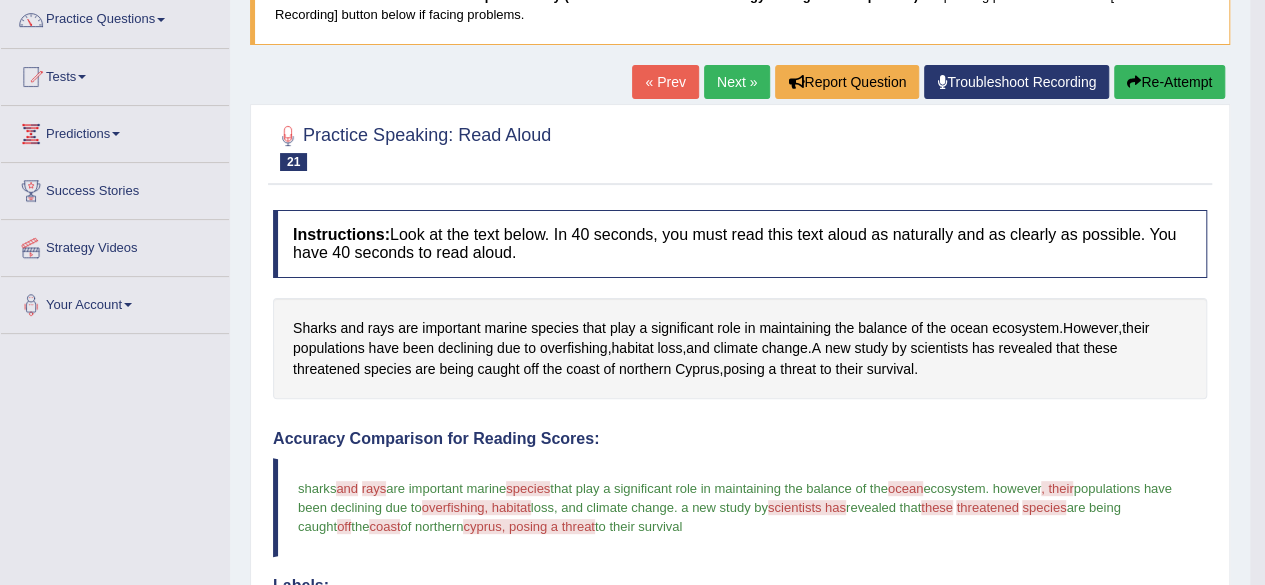 click on "Next »" at bounding box center [737, 82] 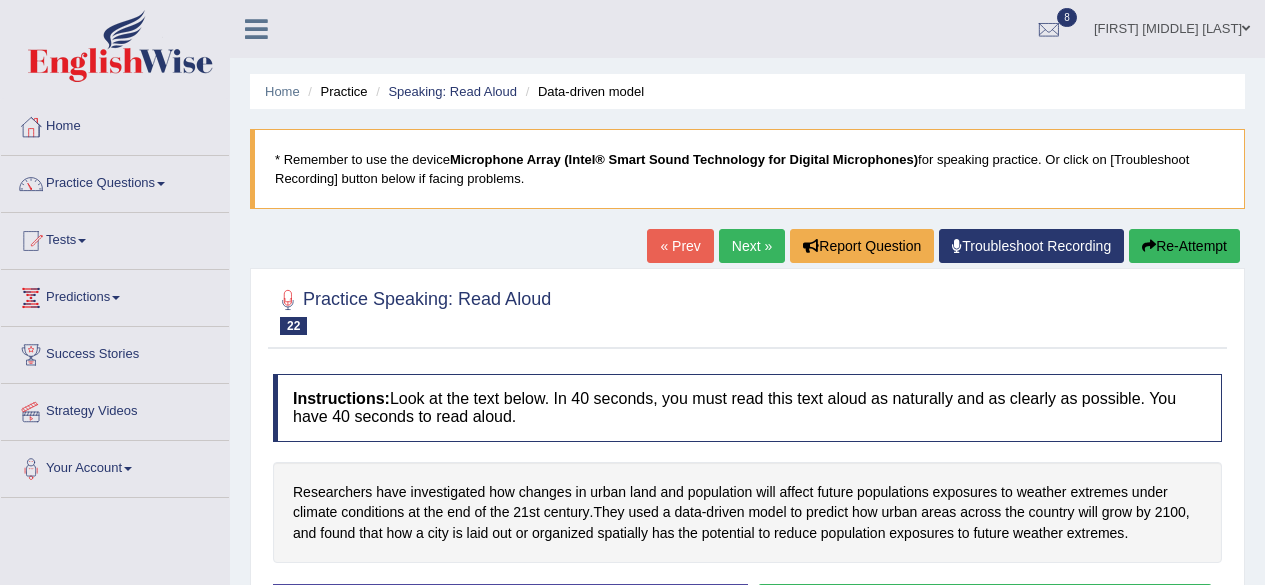 scroll, scrollTop: 0, scrollLeft: 0, axis: both 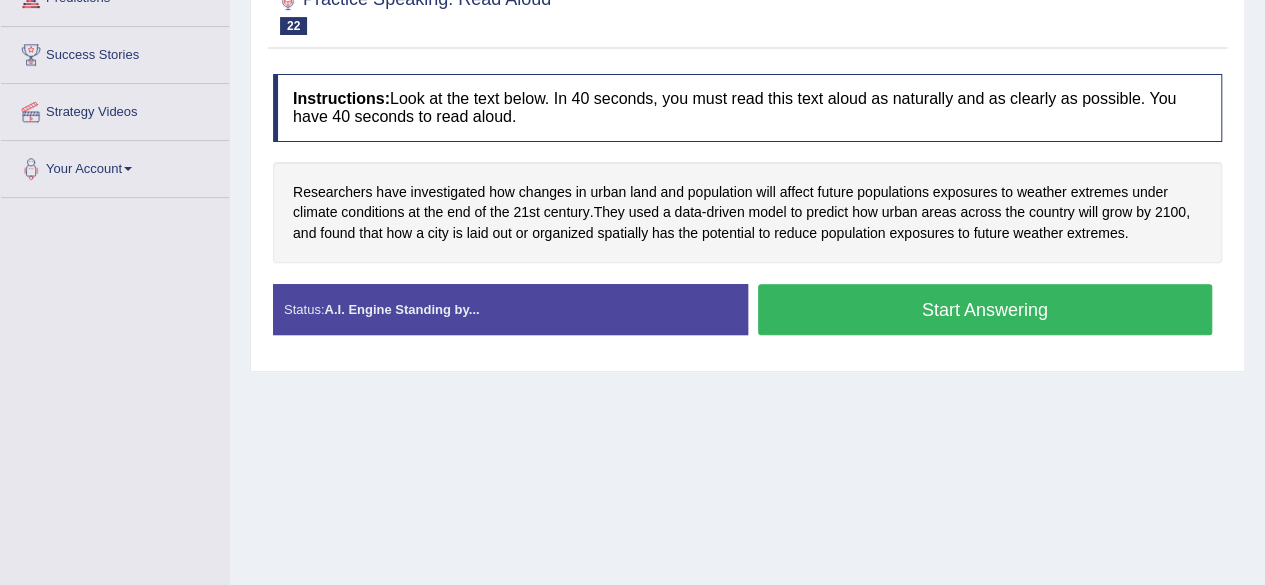 click on "Start Answering" at bounding box center [985, 309] 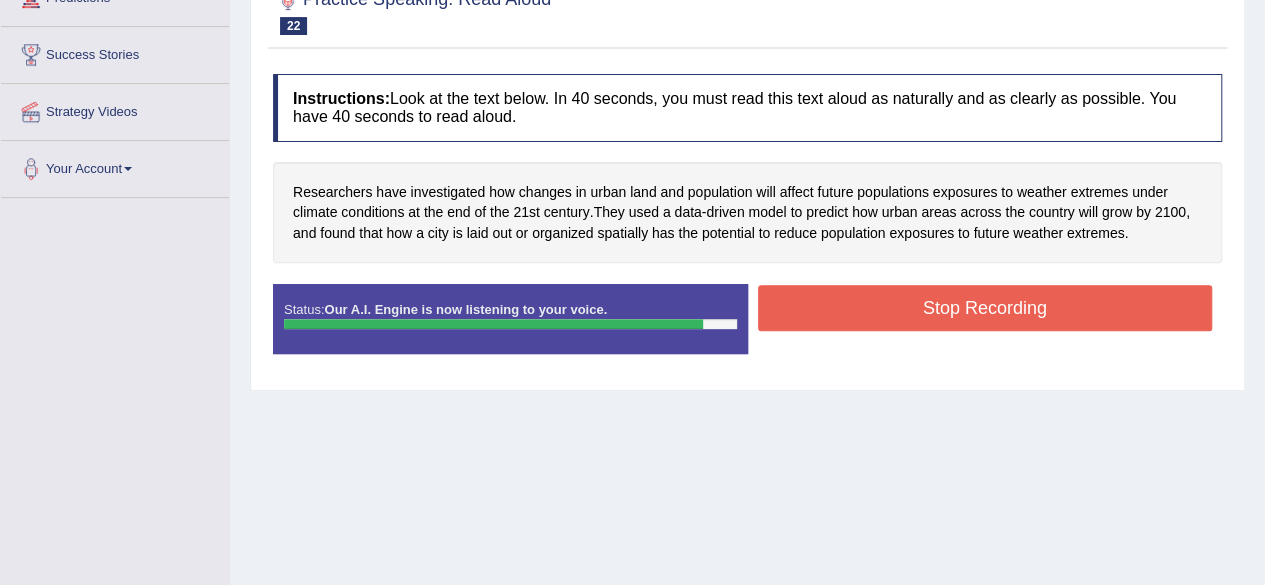 click on "Stop Recording" at bounding box center [985, 308] 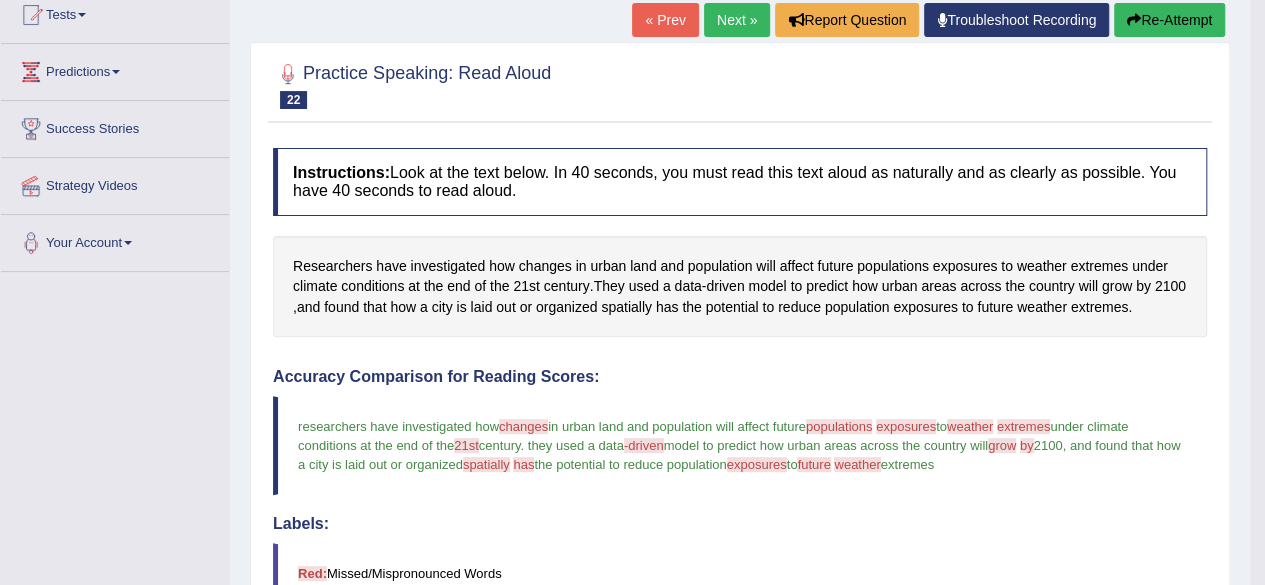 scroll, scrollTop: 100, scrollLeft: 0, axis: vertical 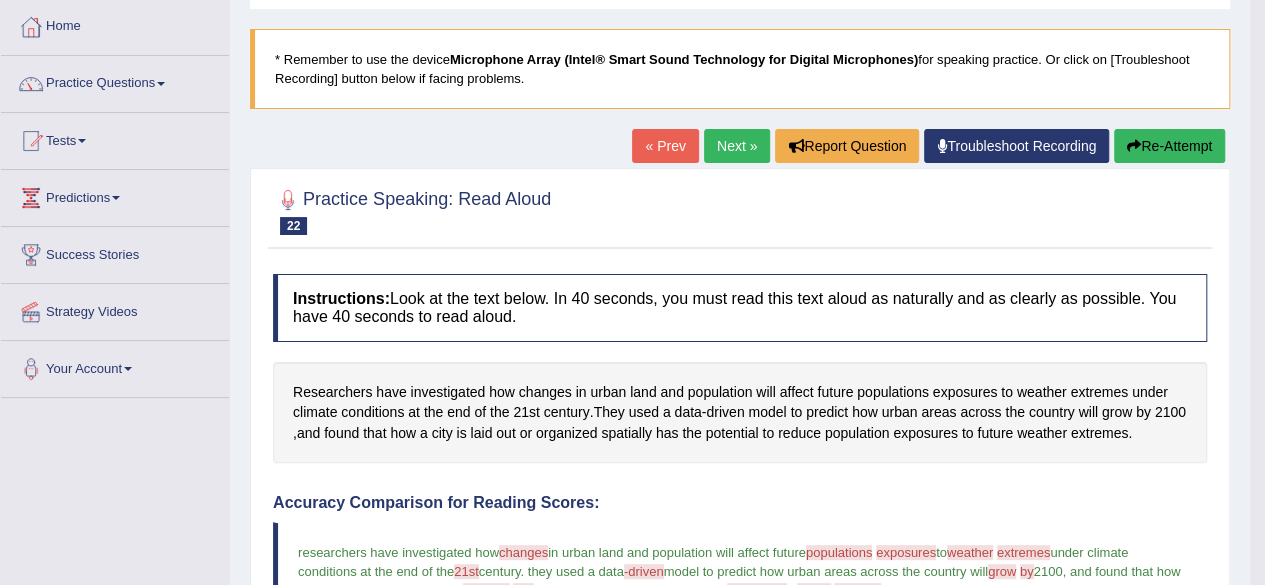 click on "Next »" at bounding box center (737, 146) 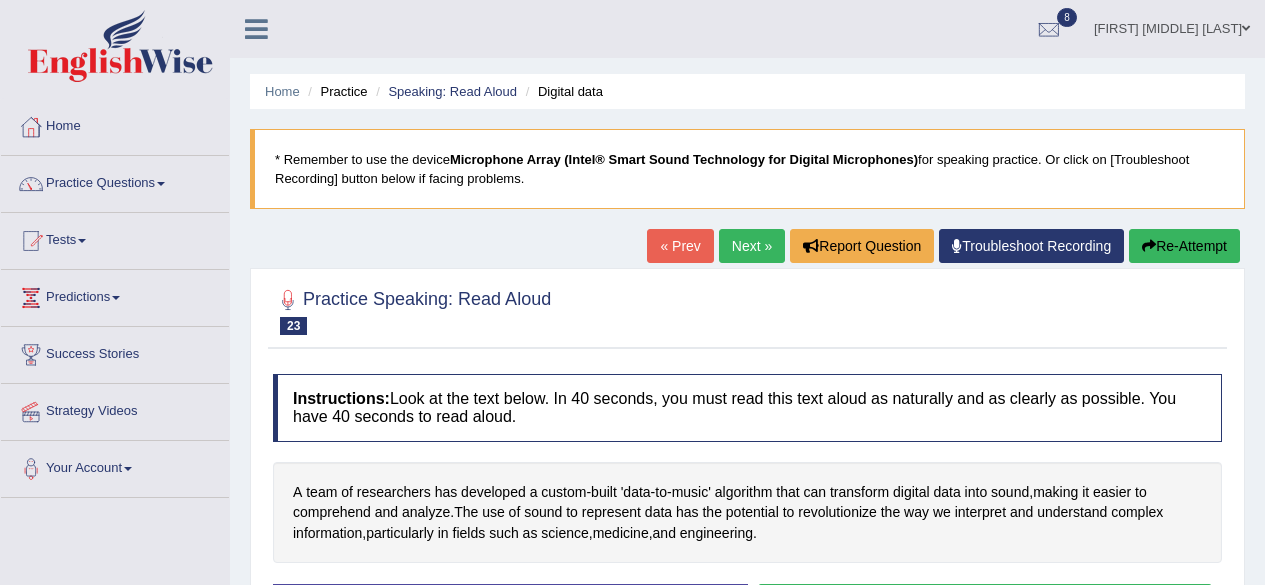 scroll, scrollTop: 200, scrollLeft: 0, axis: vertical 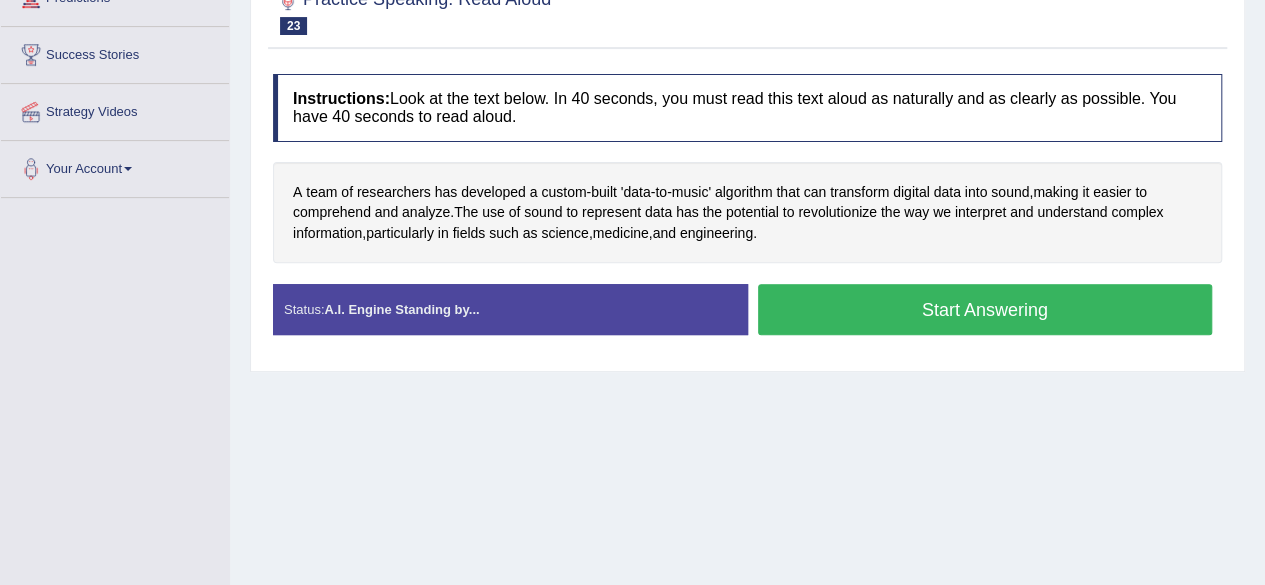 click on "Start Answering" at bounding box center (985, 309) 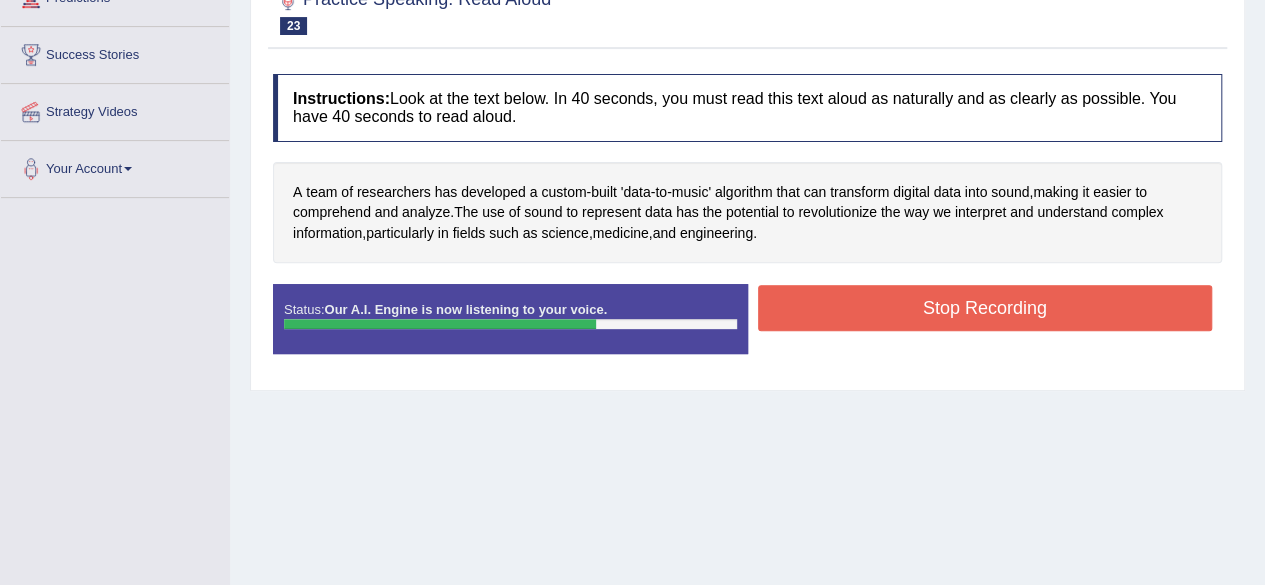 click on "Stop Recording" at bounding box center (985, 308) 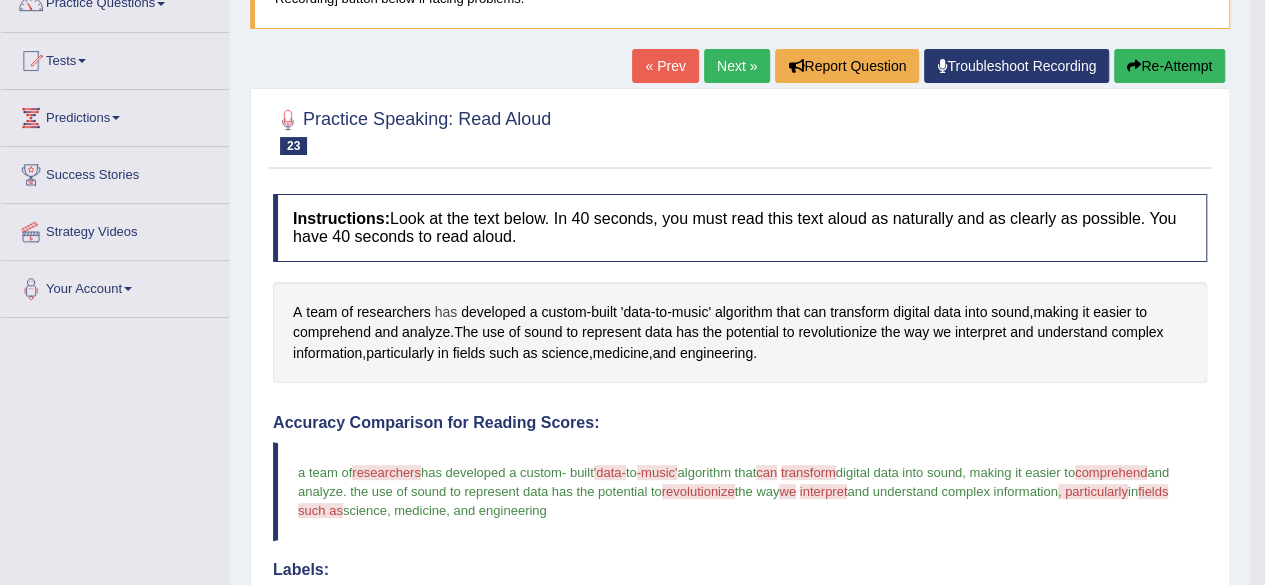 scroll, scrollTop: 0, scrollLeft: 0, axis: both 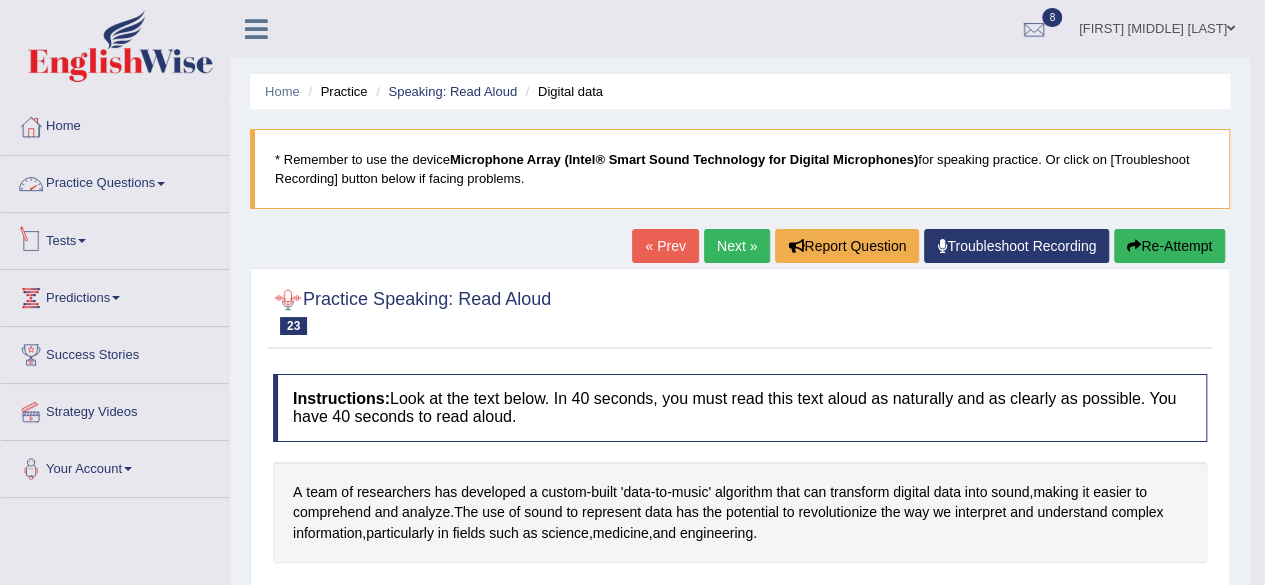 click on "Practice Questions" at bounding box center [115, 181] 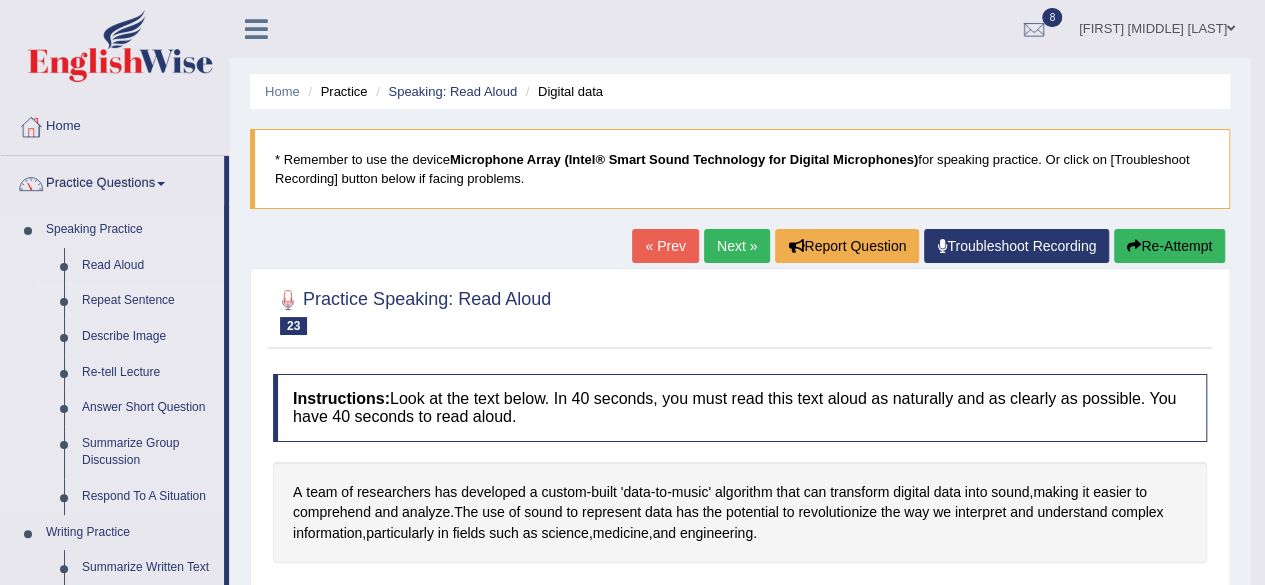 click on "Repeat Sentence" at bounding box center (148, 301) 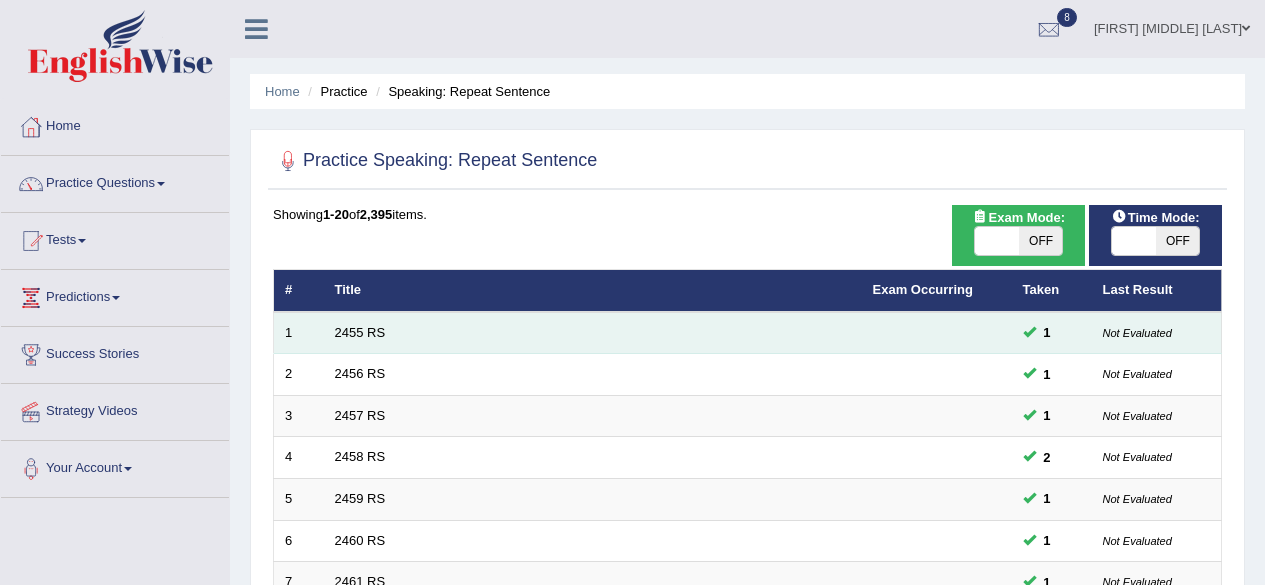 scroll, scrollTop: 0, scrollLeft: 0, axis: both 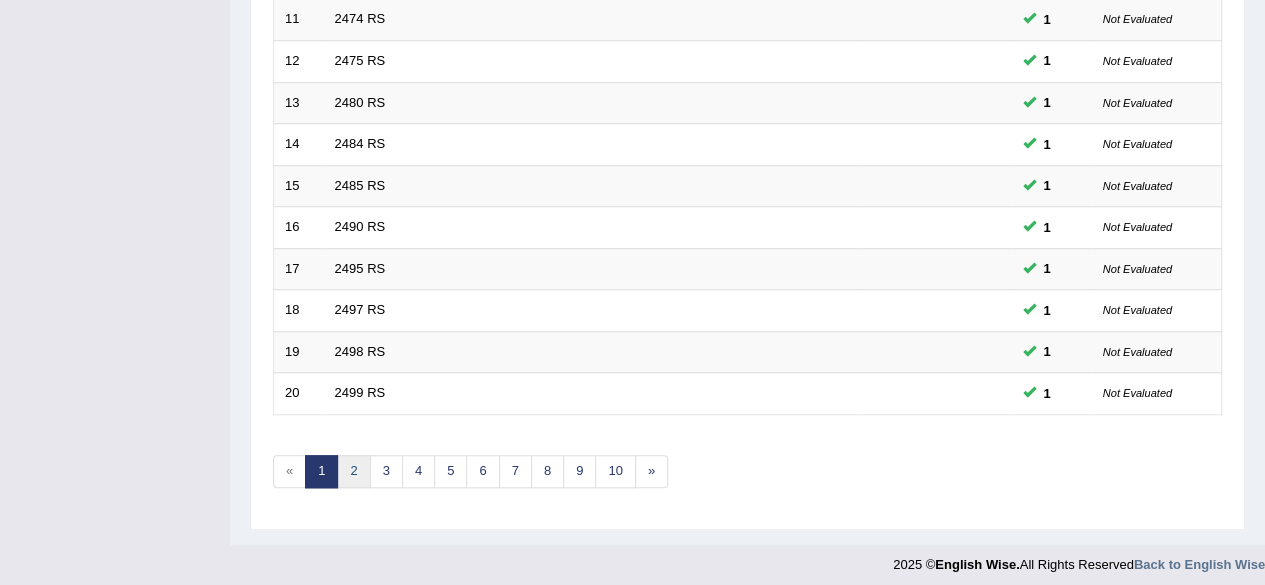 click on "2" at bounding box center [353, 471] 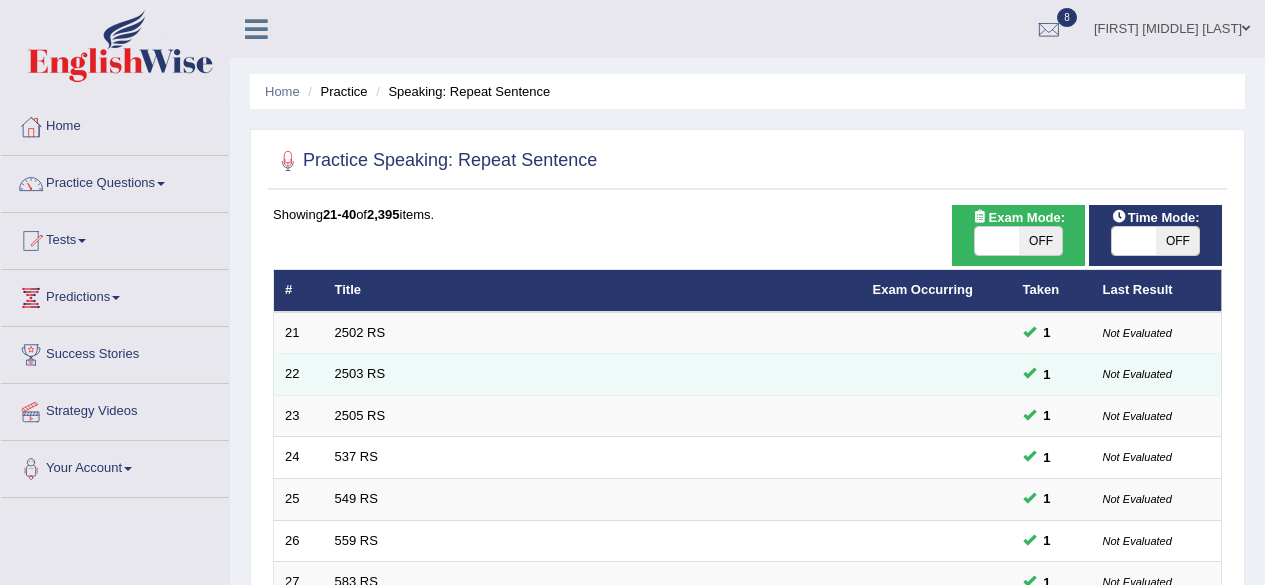 scroll, scrollTop: 238, scrollLeft: 0, axis: vertical 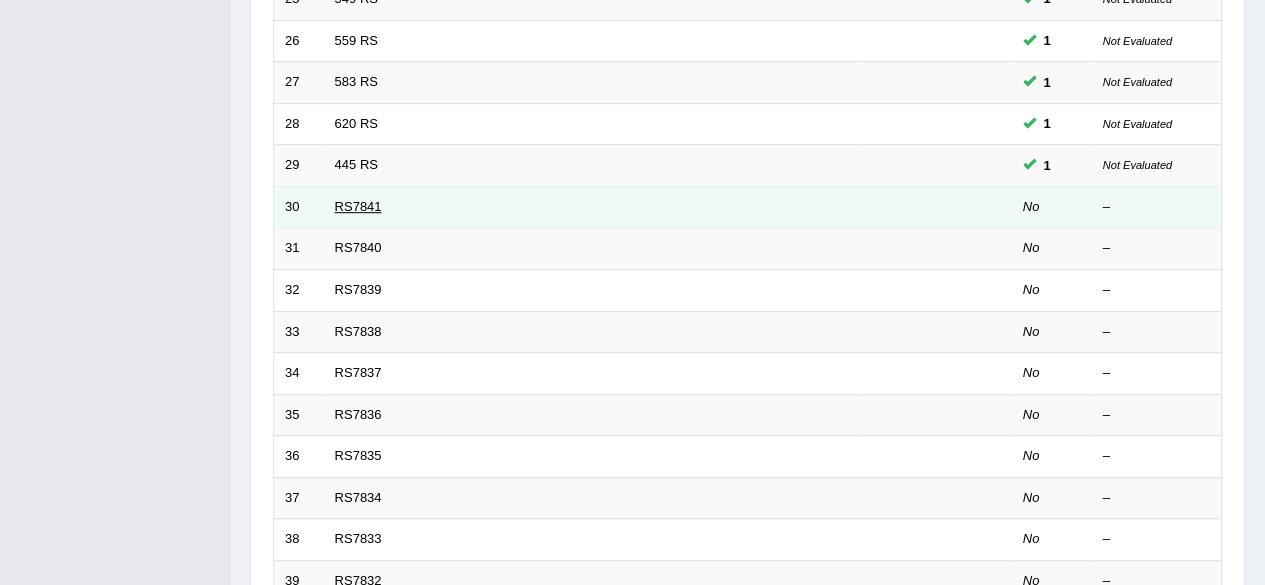 click on "RS7841" at bounding box center (358, 206) 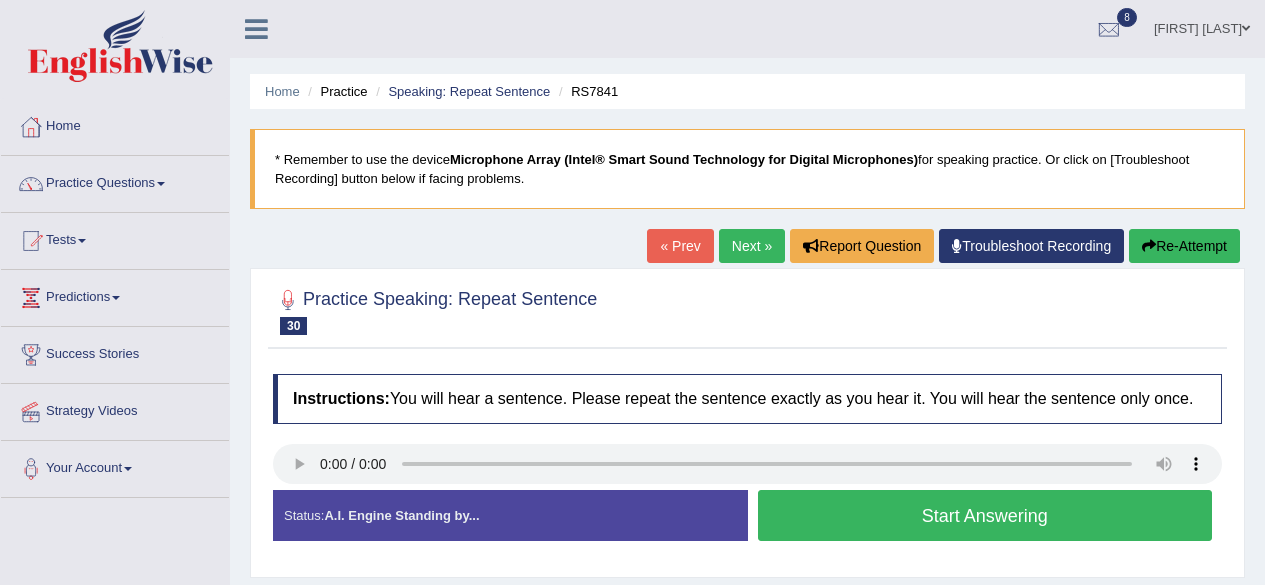 scroll, scrollTop: 0, scrollLeft: 0, axis: both 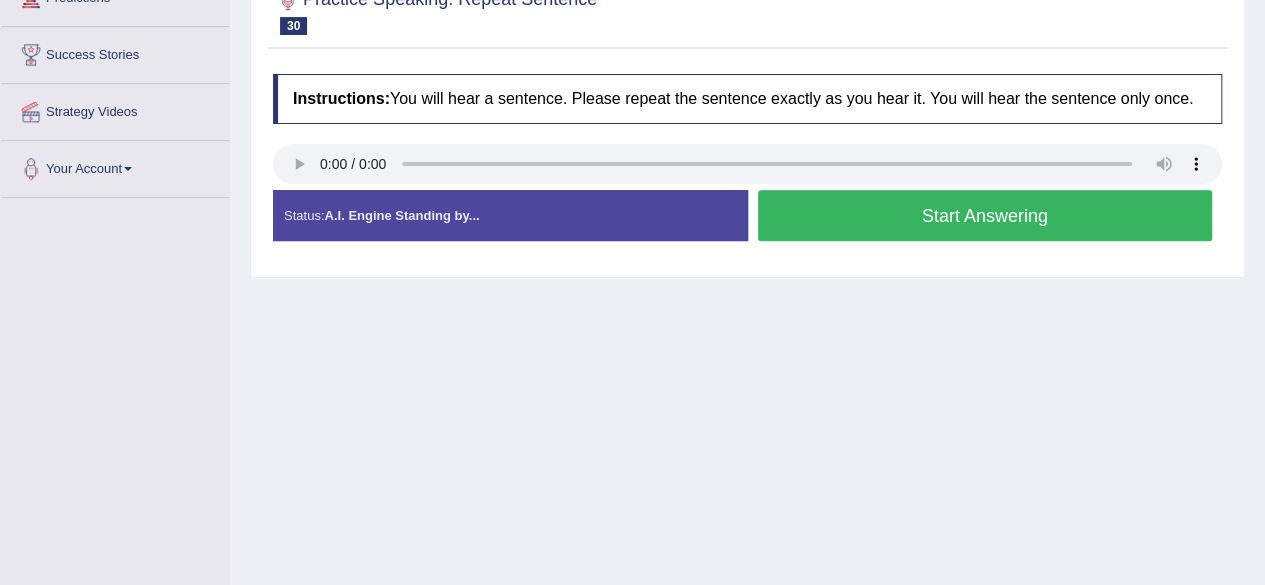 click on "Start Answering" at bounding box center [985, 215] 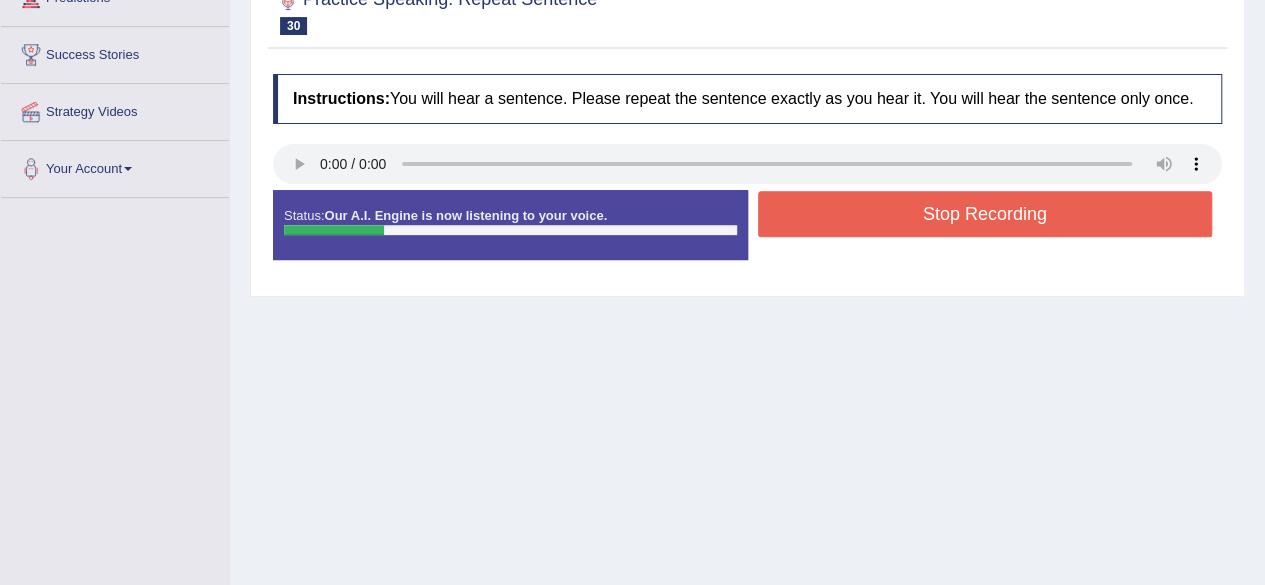 click on "Stop Recording" at bounding box center [985, 214] 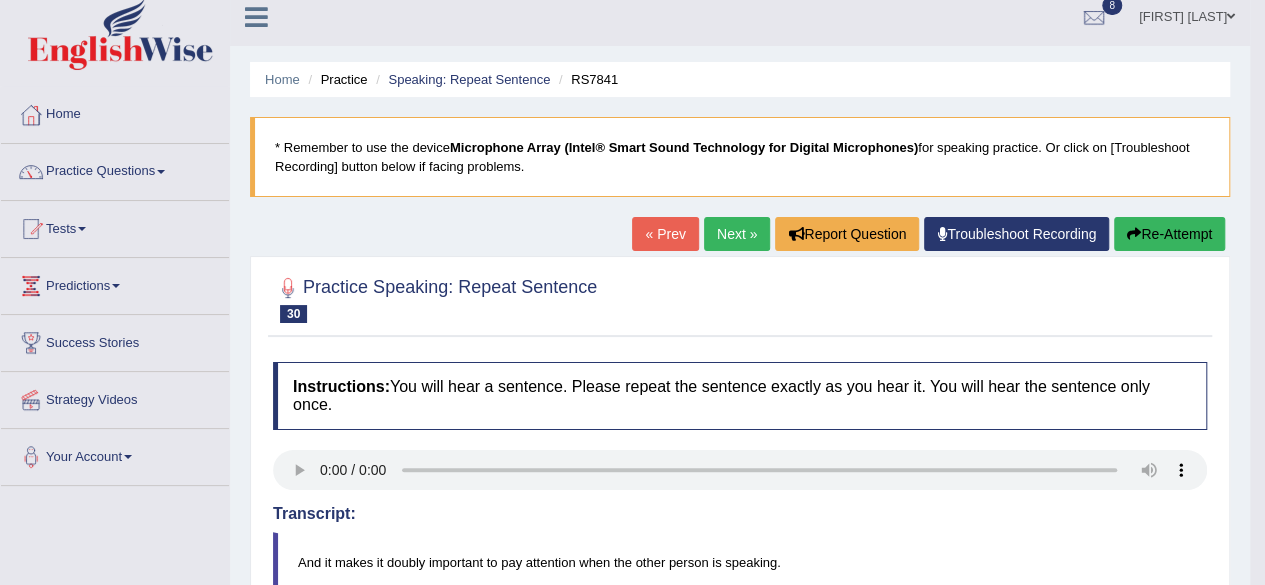 scroll, scrollTop: 0, scrollLeft: 0, axis: both 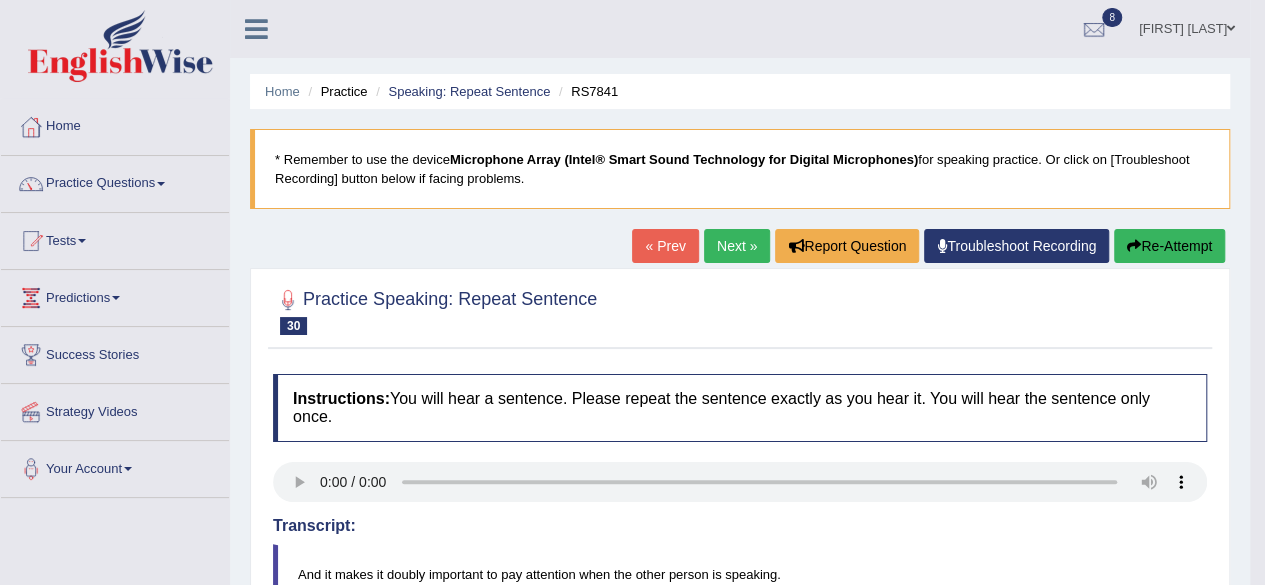 click on "Next »" at bounding box center [737, 246] 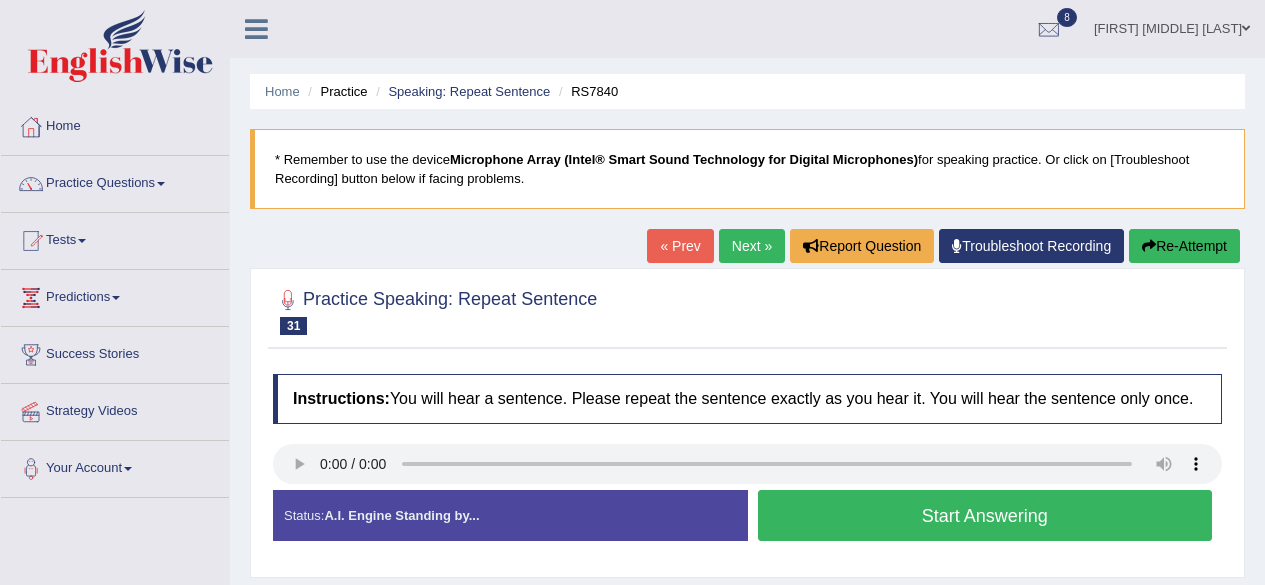 scroll, scrollTop: 300, scrollLeft: 0, axis: vertical 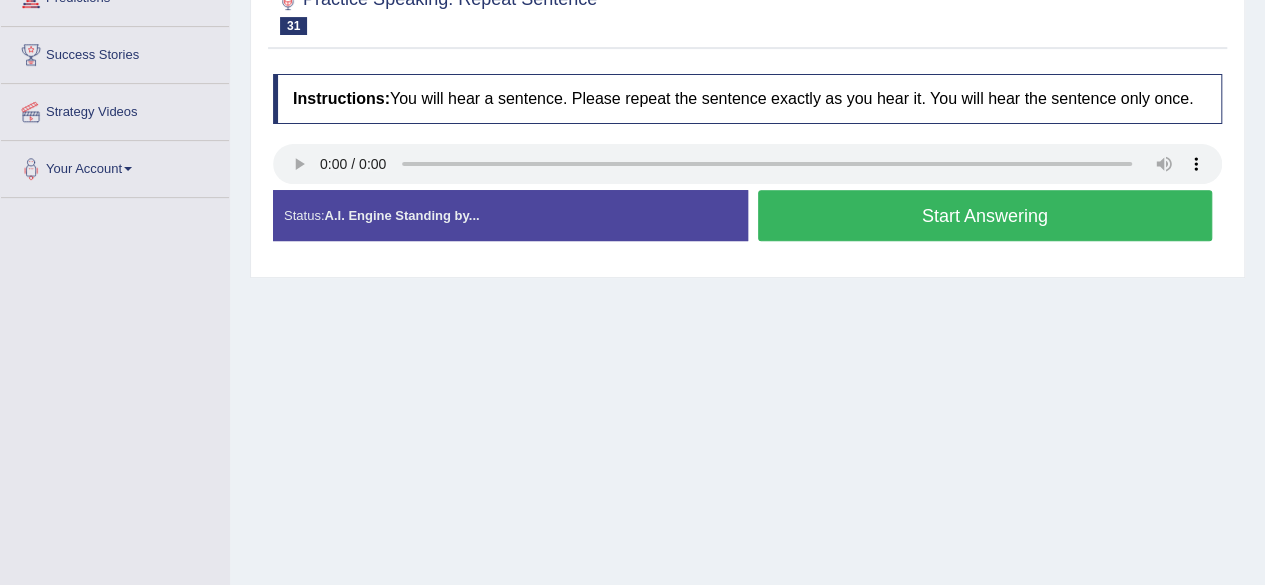 click on "Start Answering" at bounding box center (985, 215) 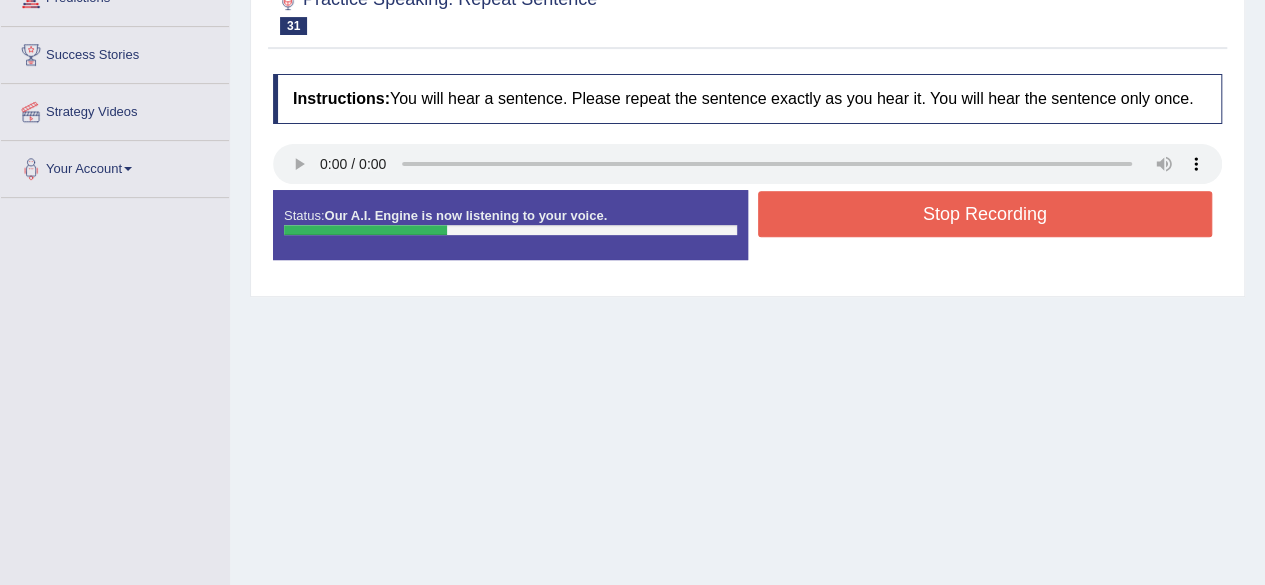 click on "Stop Recording" at bounding box center [985, 214] 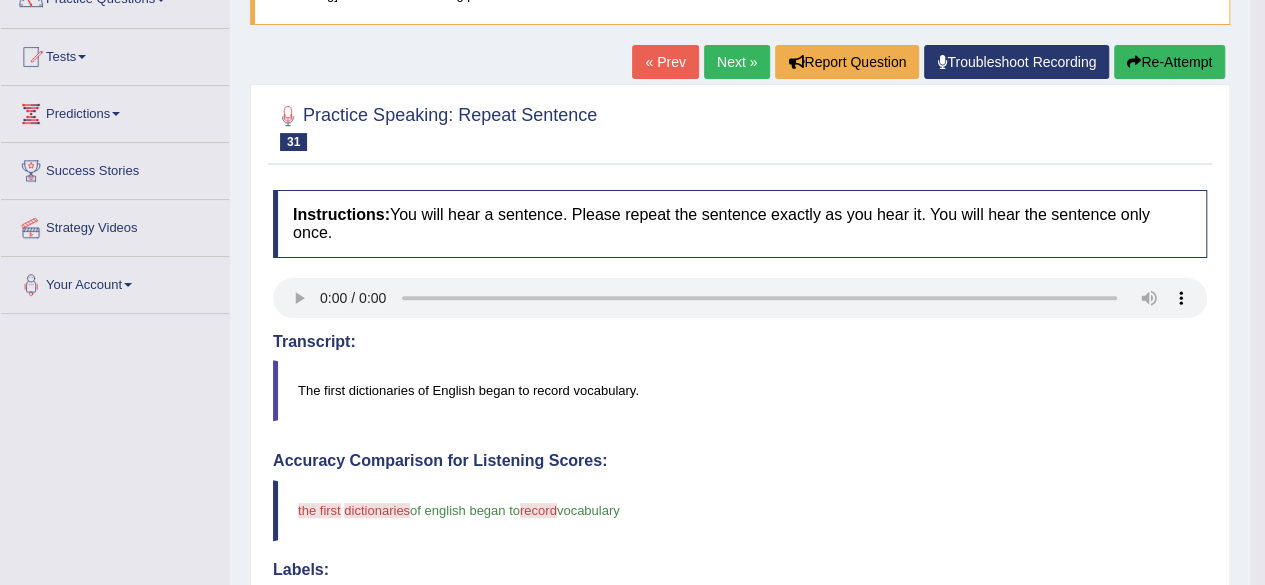 scroll, scrollTop: 0, scrollLeft: 0, axis: both 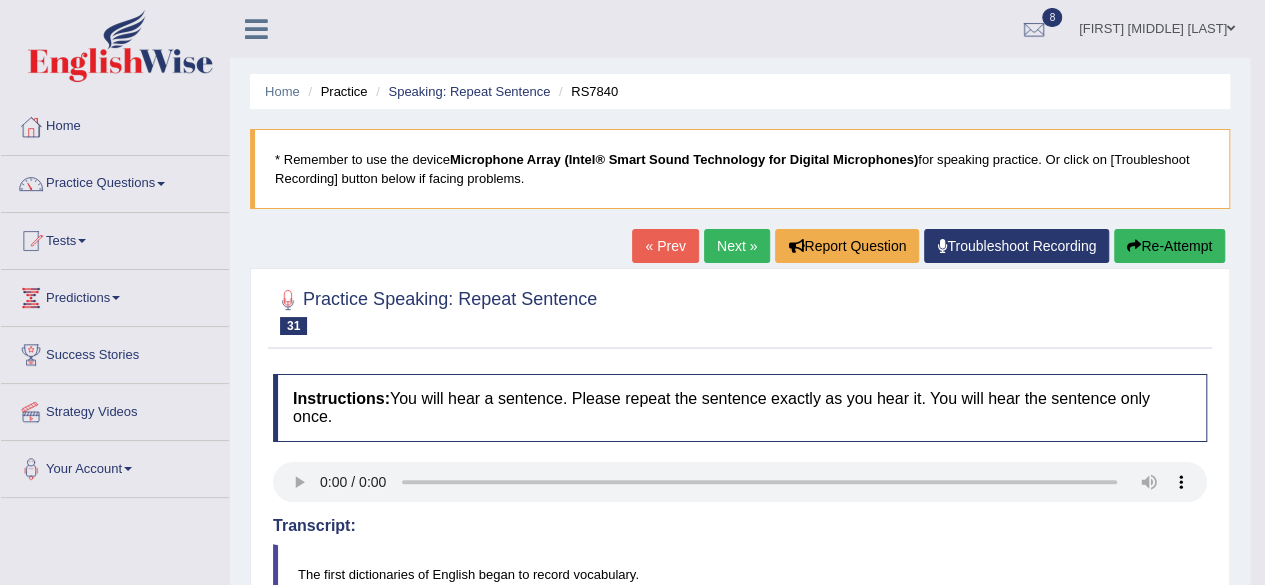 click on "Next »" at bounding box center [737, 246] 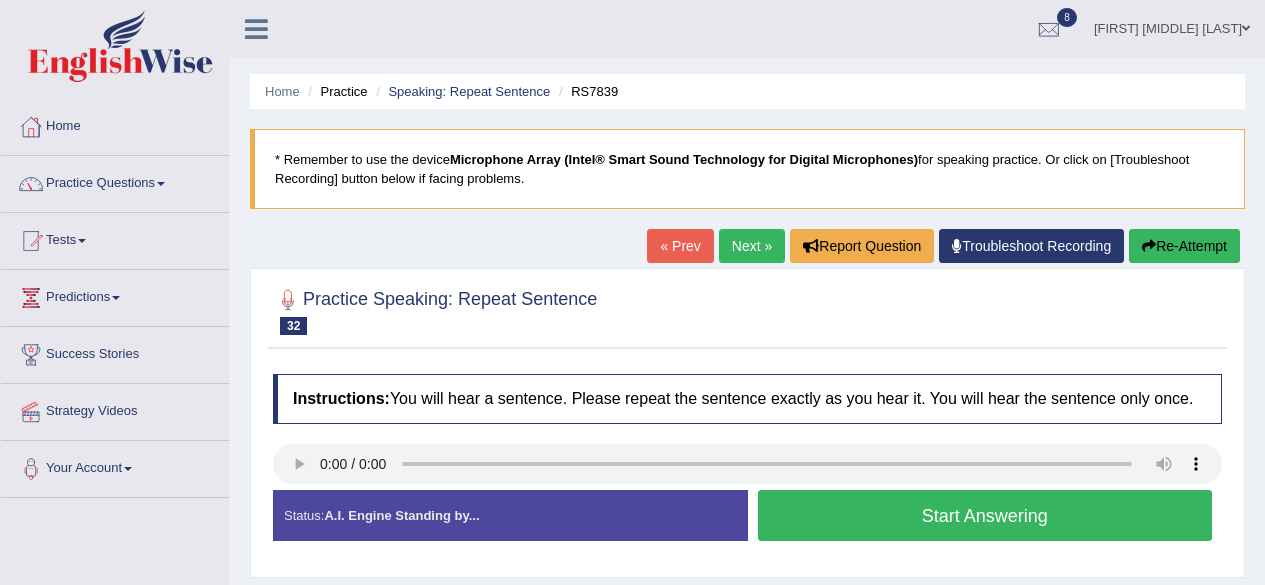scroll, scrollTop: 200, scrollLeft: 0, axis: vertical 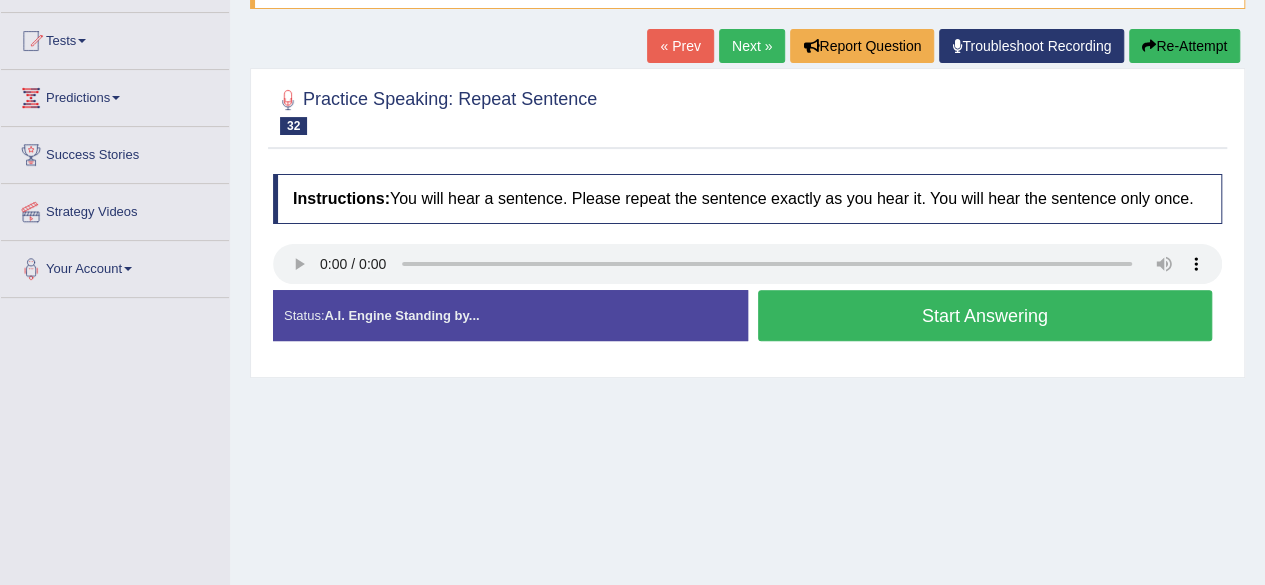 click on "Start Answering" at bounding box center (985, 315) 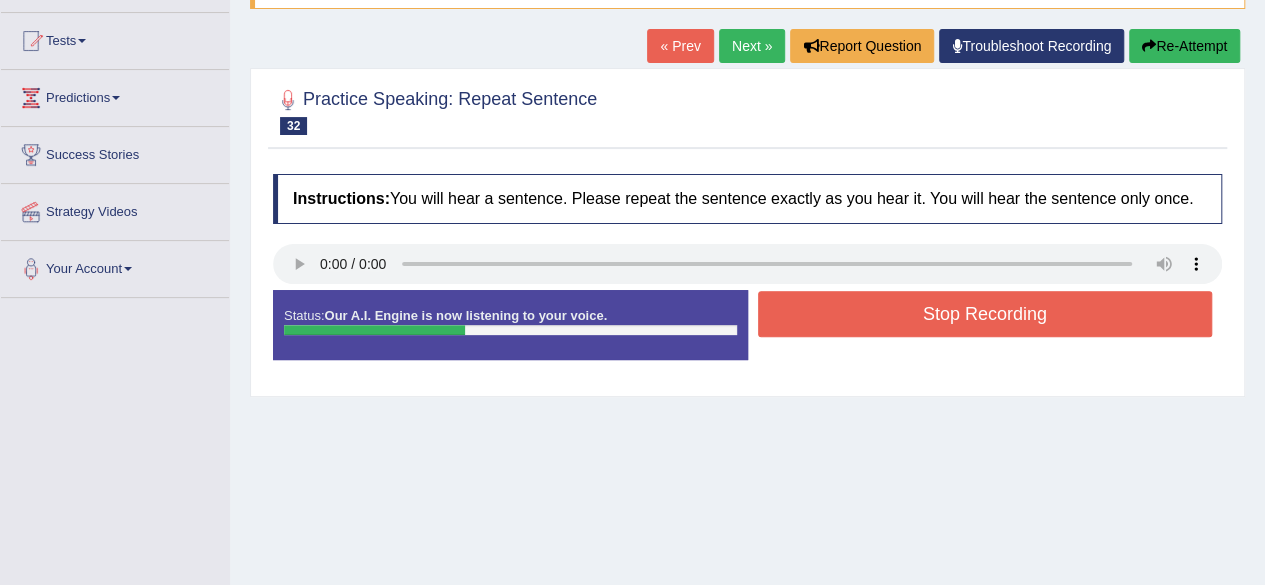 click on "Stop Recording" at bounding box center (985, 314) 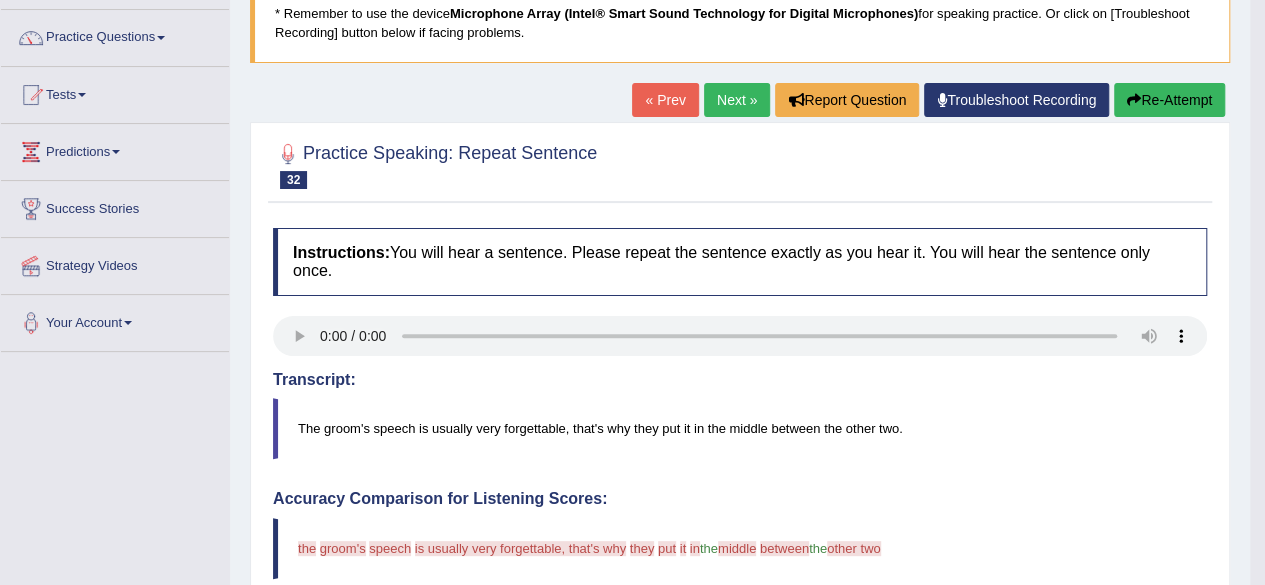 scroll, scrollTop: 100, scrollLeft: 0, axis: vertical 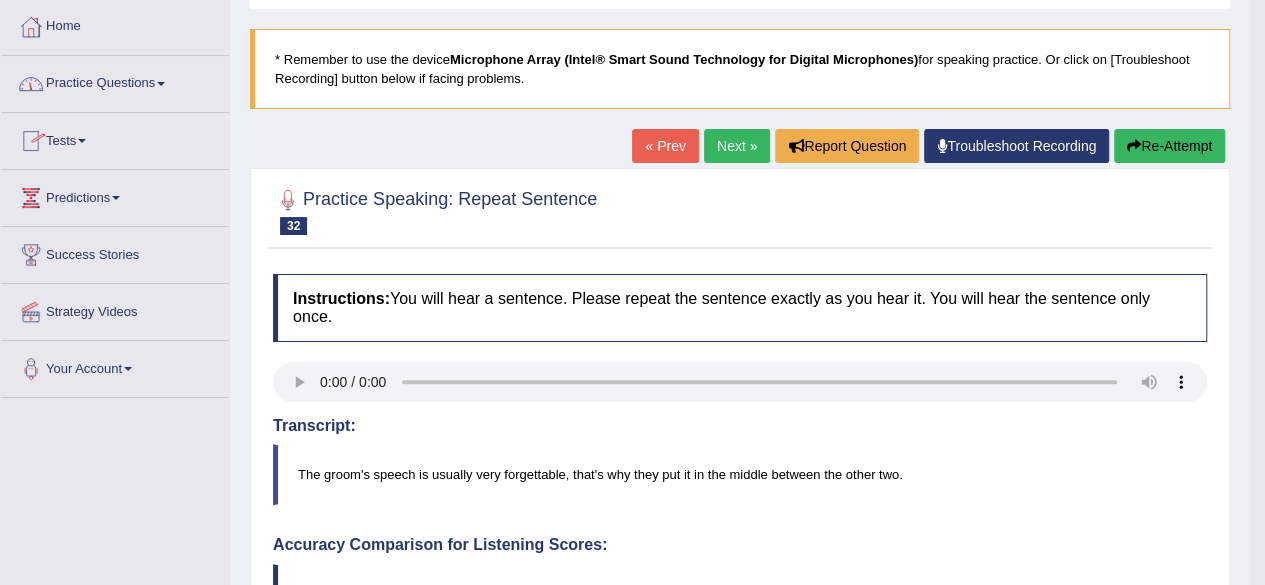 click on "Practice Questions" at bounding box center (115, 81) 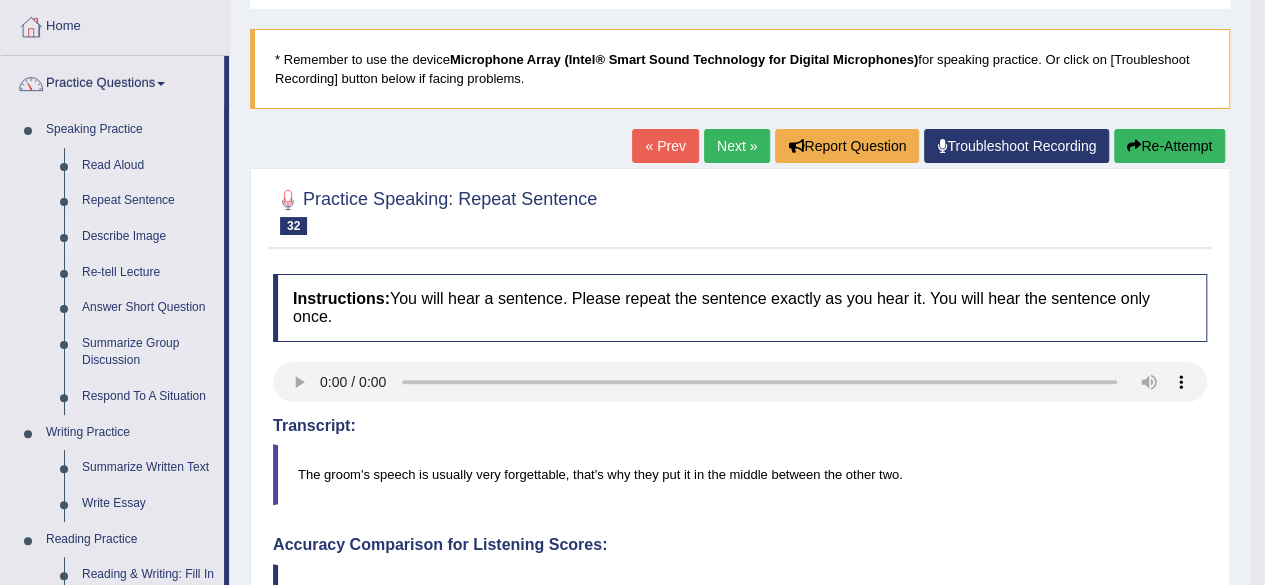 click on "Describe Image" at bounding box center (148, 237) 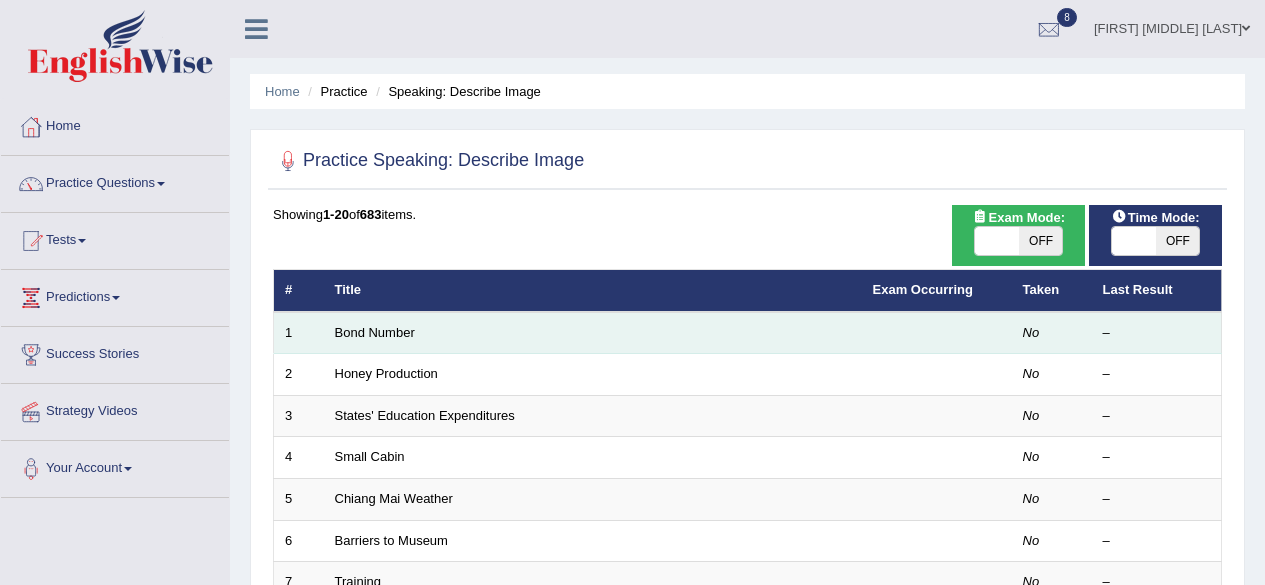 scroll, scrollTop: 0, scrollLeft: 0, axis: both 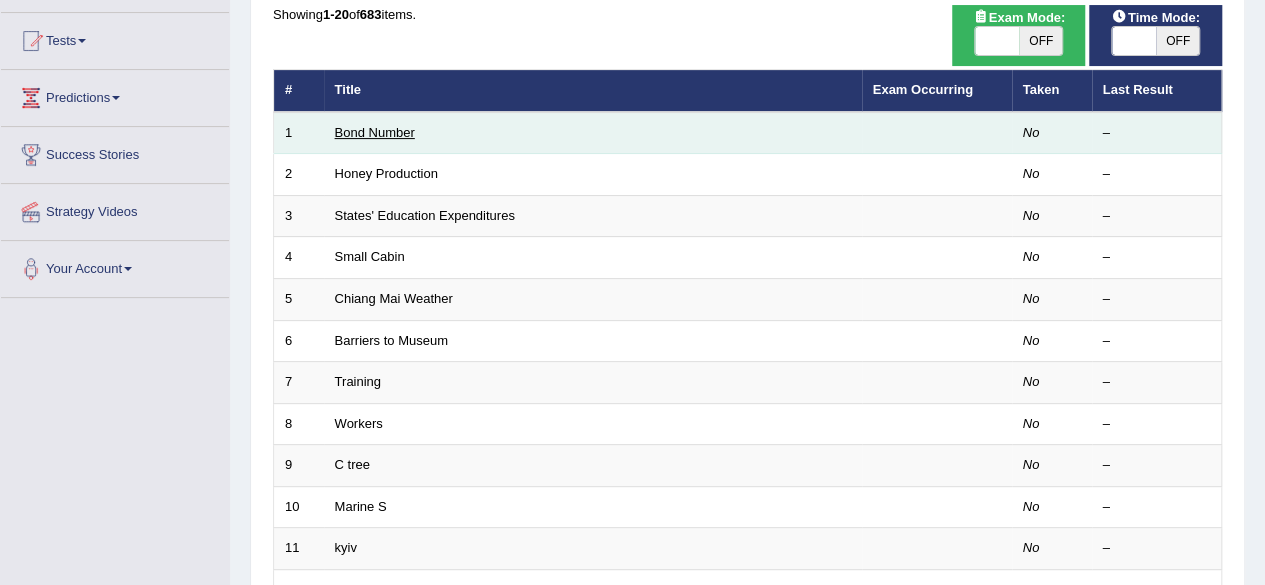 click on "Bond Number" at bounding box center [375, 132] 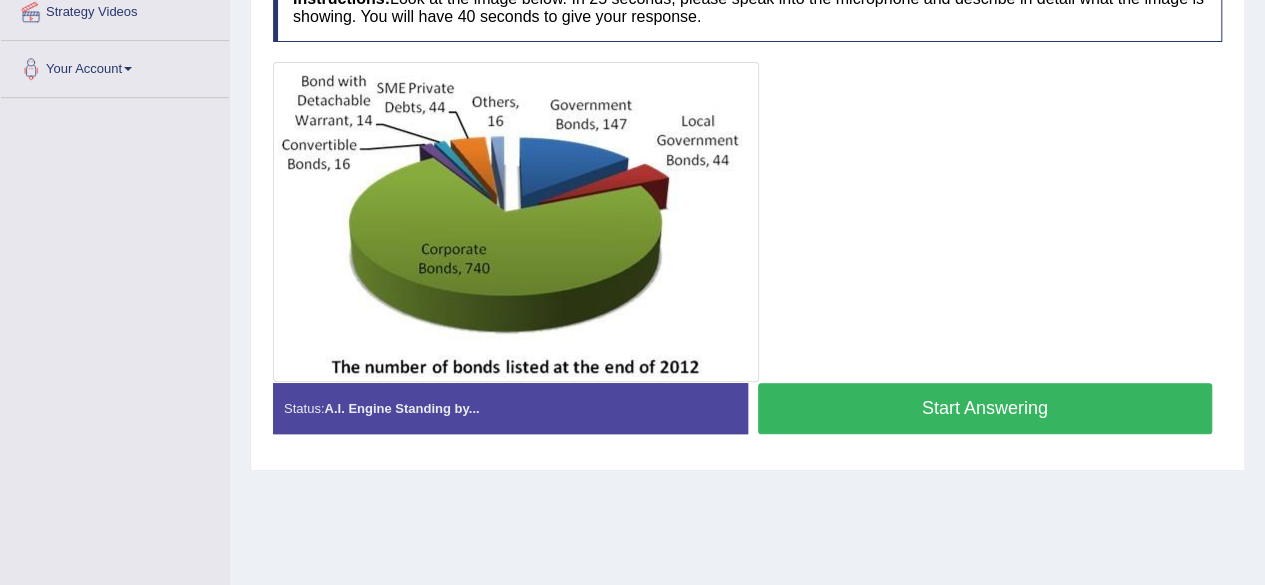 scroll, scrollTop: 0, scrollLeft: 0, axis: both 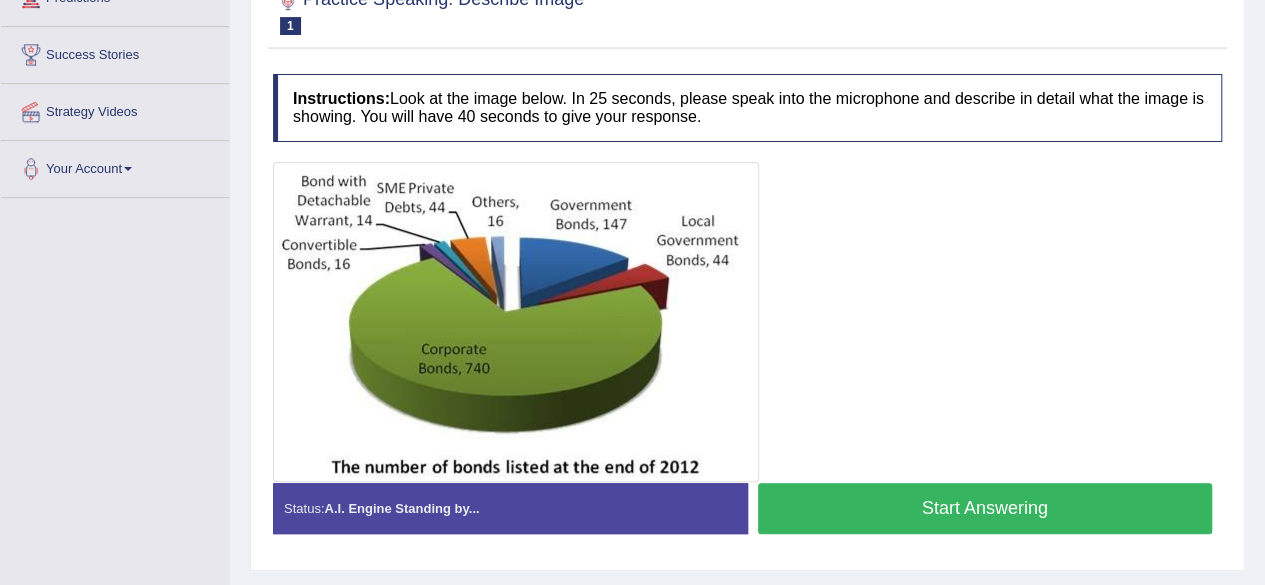 click on "Start Answering" at bounding box center [985, 508] 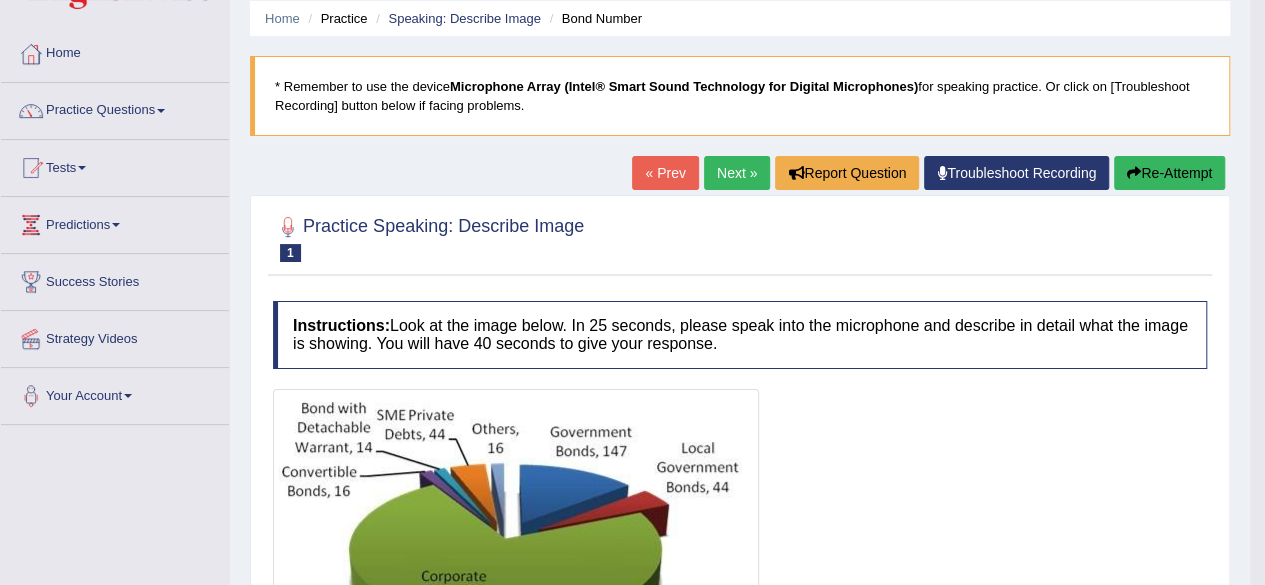 scroll, scrollTop: 70, scrollLeft: 0, axis: vertical 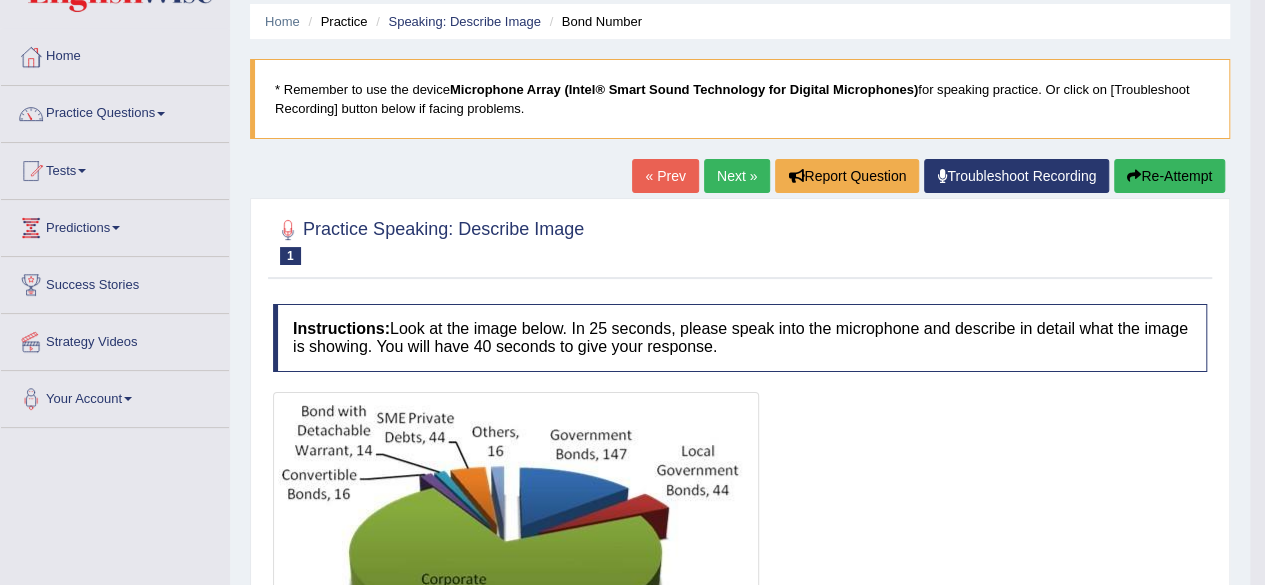 click on "Next »" at bounding box center (737, 176) 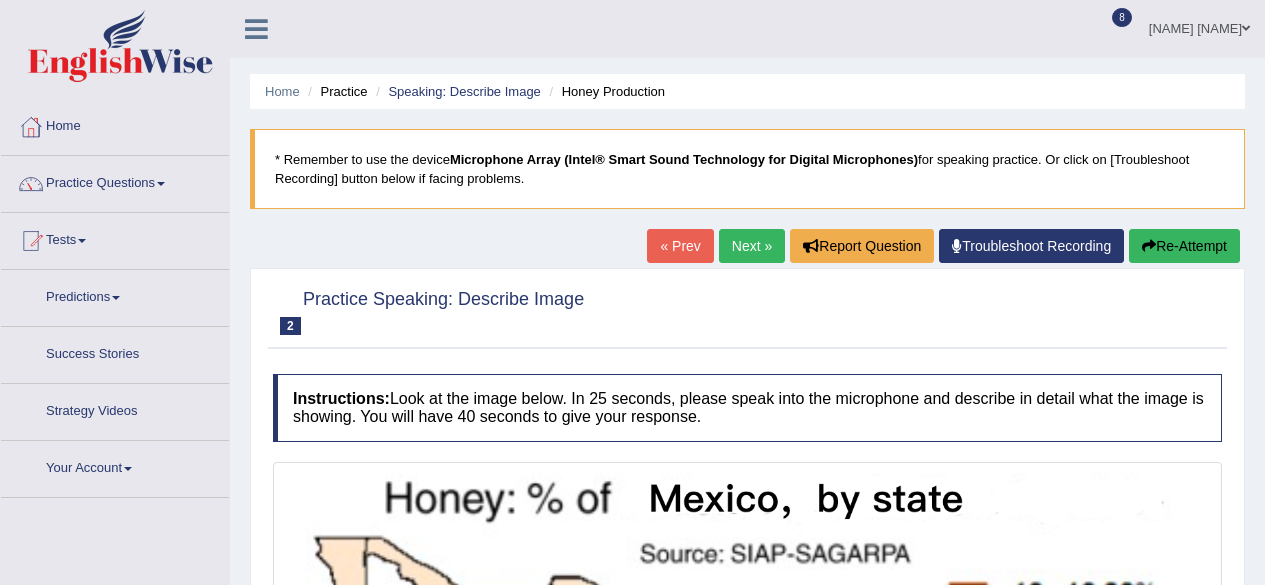 scroll, scrollTop: 6, scrollLeft: 0, axis: vertical 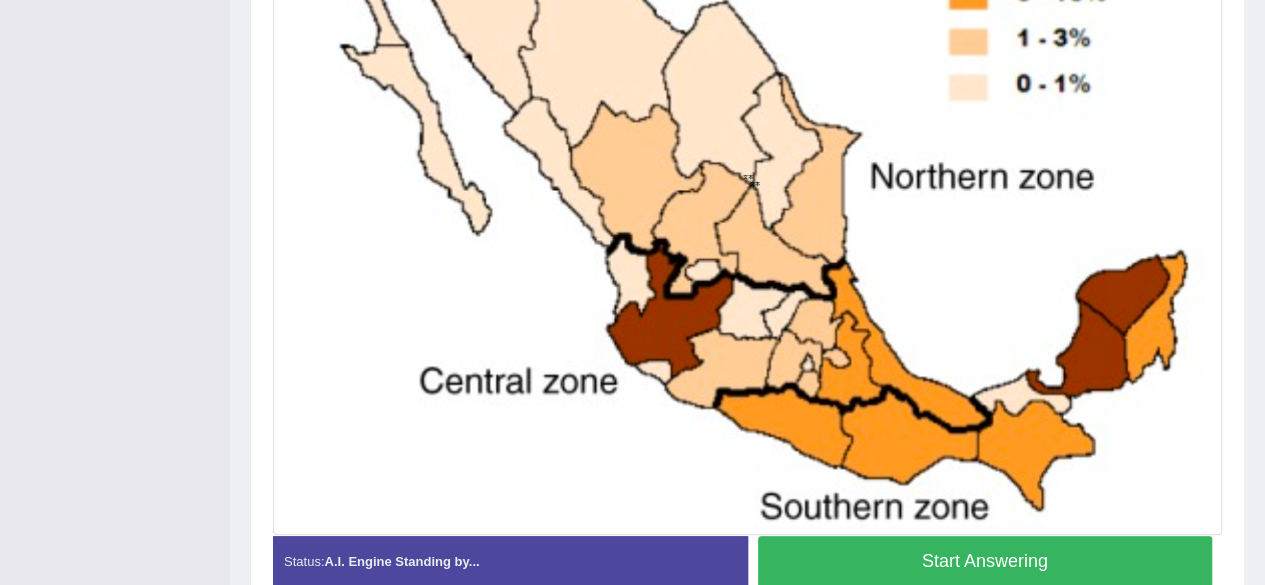 click on "Start Answering" at bounding box center [985, 561] 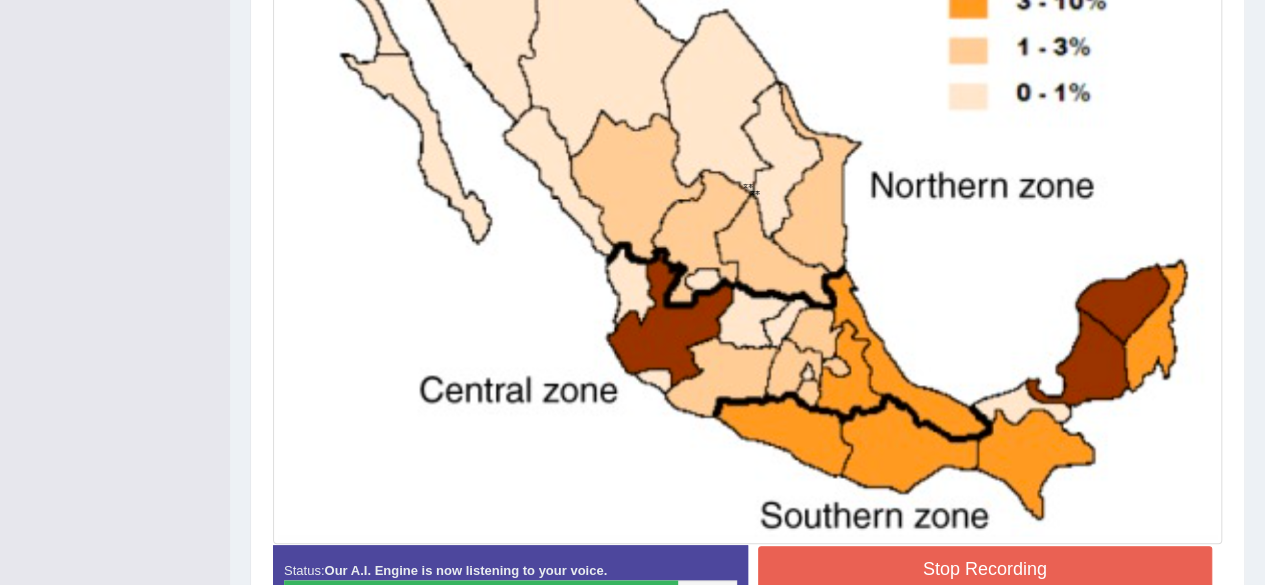 scroll, scrollTop: 744, scrollLeft: 0, axis: vertical 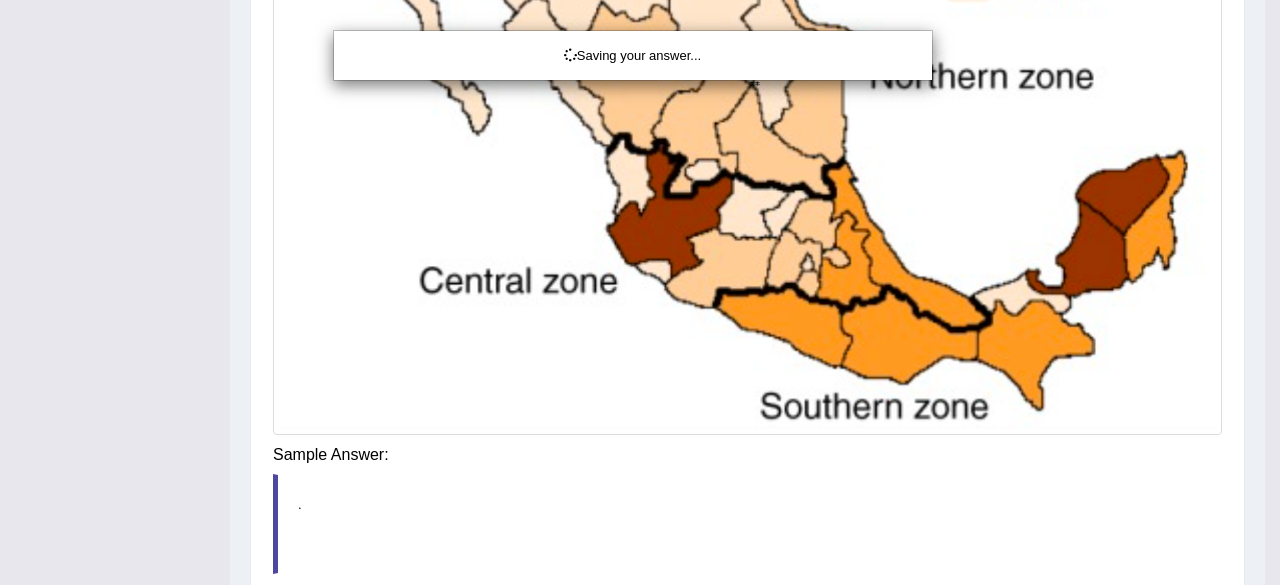 click on "Saving your answer..." at bounding box center (640, 292) 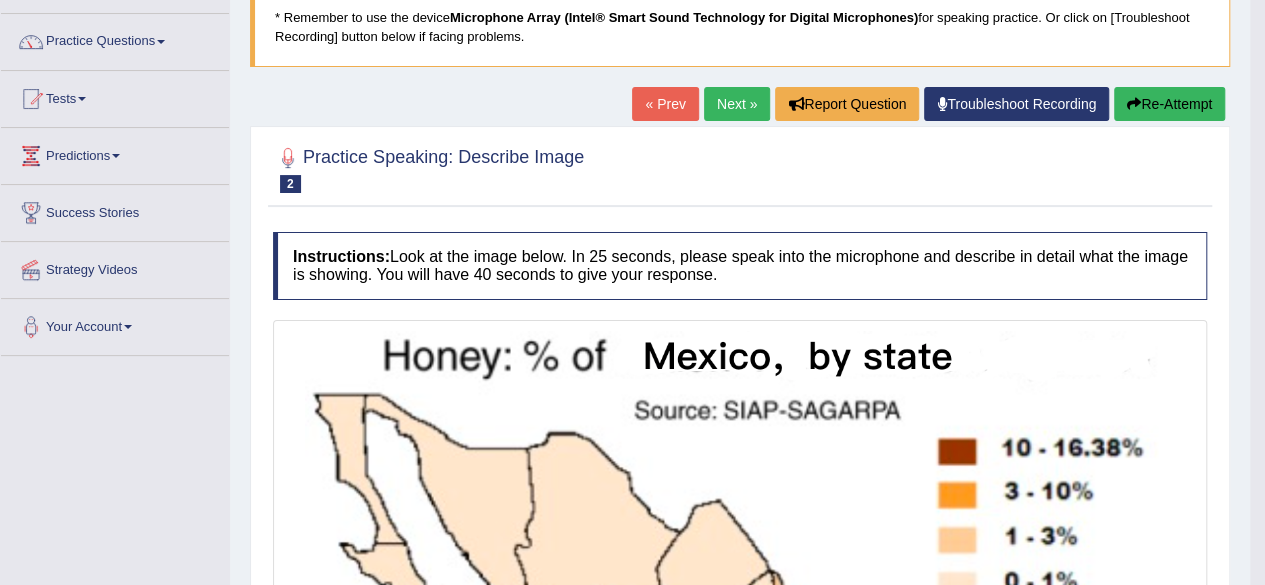 scroll, scrollTop: 70, scrollLeft: 0, axis: vertical 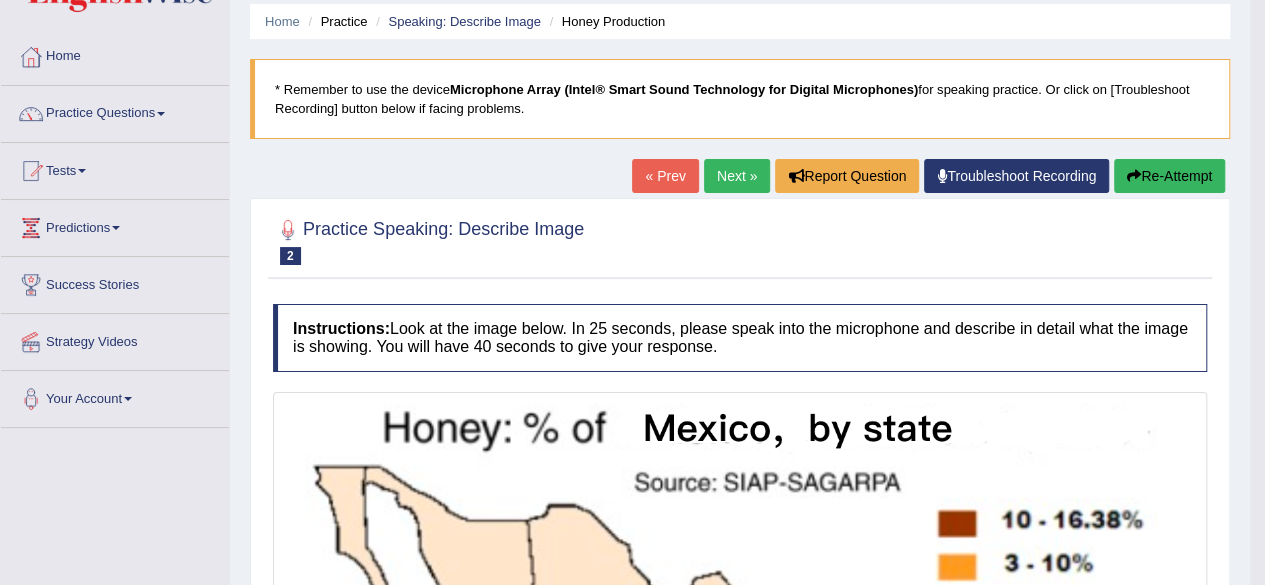 click on "Next »" at bounding box center (737, 176) 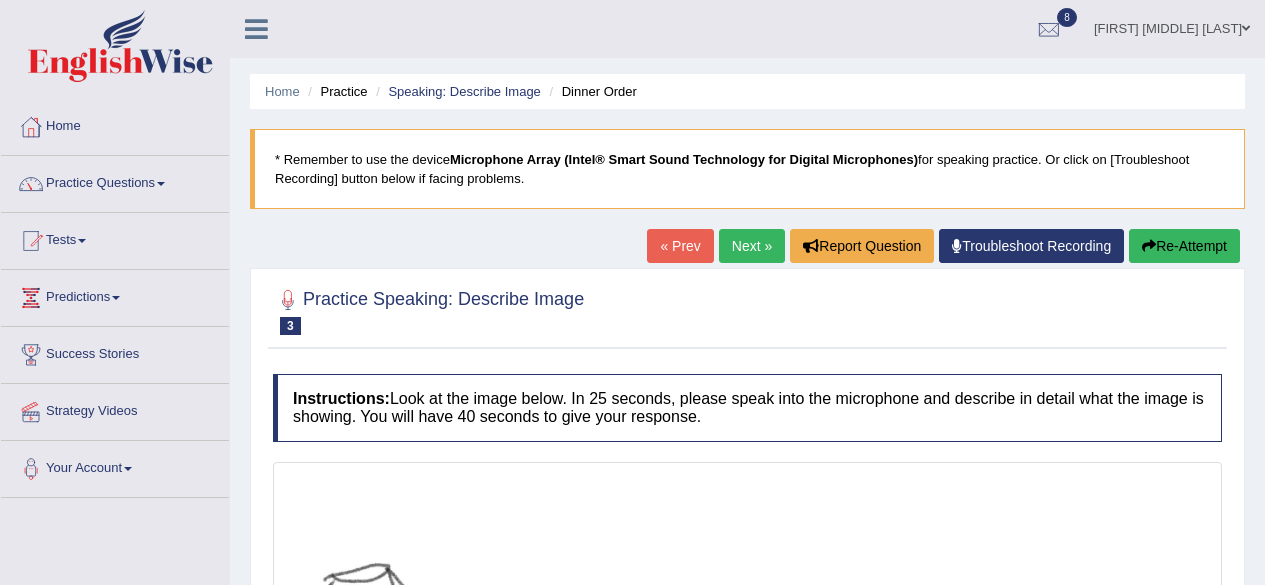 scroll, scrollTop: 400, scrollLeft: 0, axis: vertical 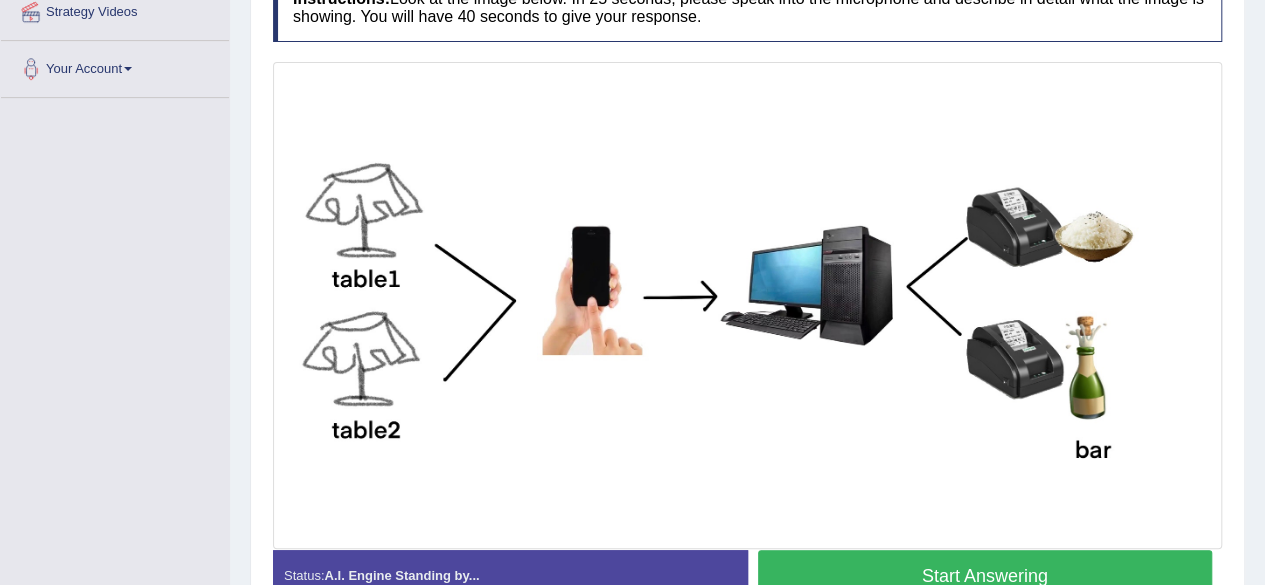 click on "Start Answering" at bounding box center [985, 575] 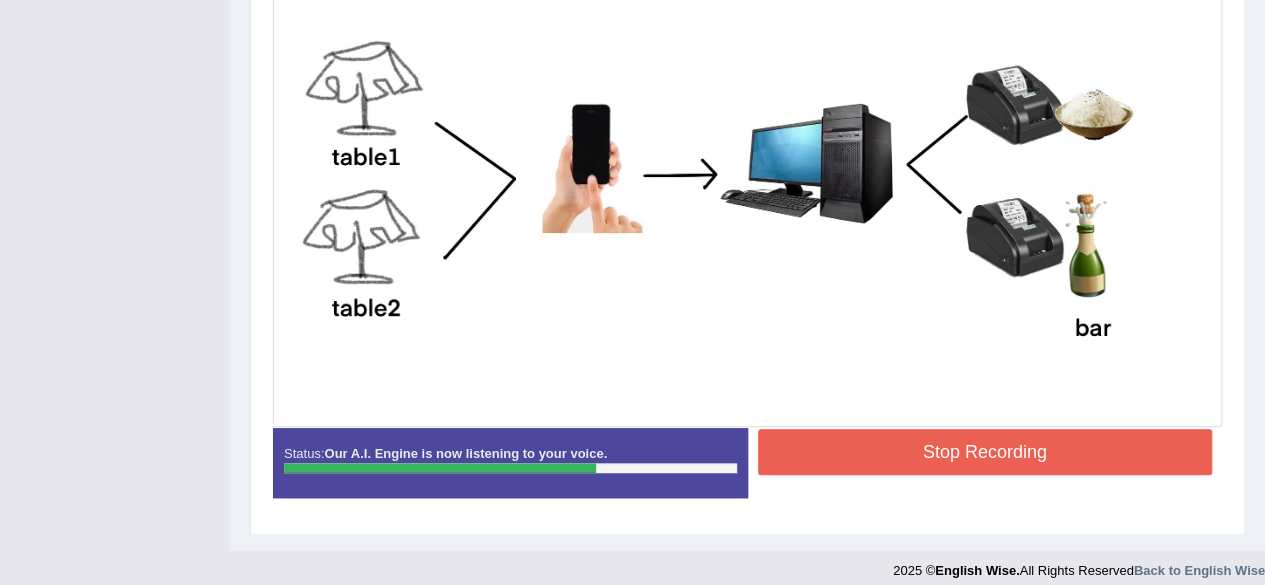 scroll, scrollTop: 534, scrollLeft: 0, axis: vertical 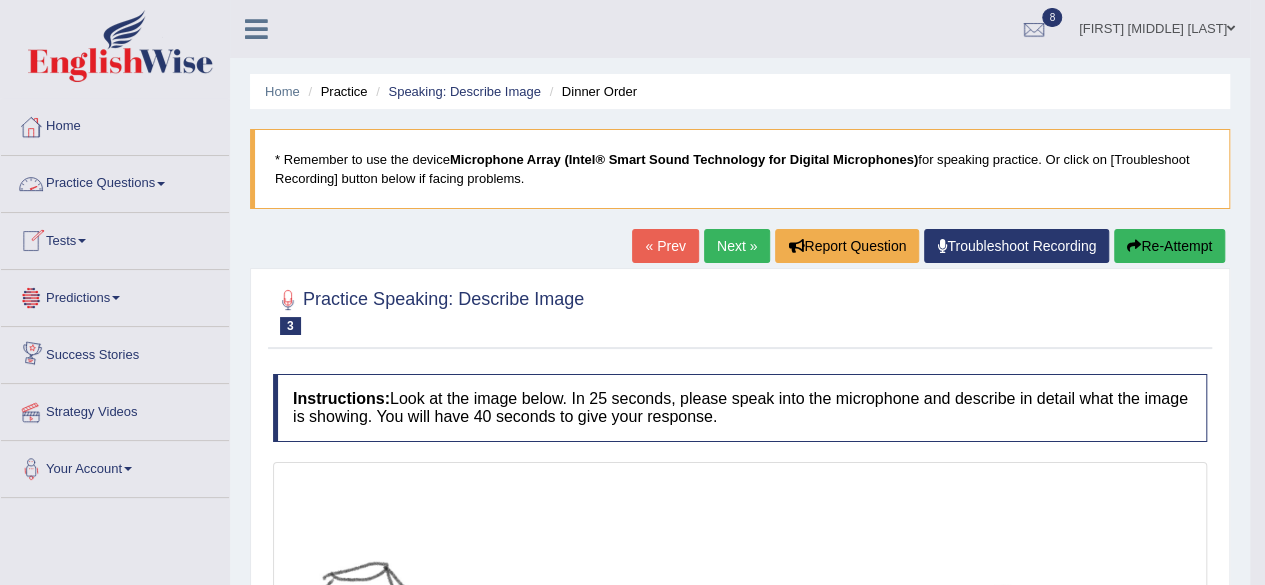 click on "Practice Questions" at bounding box center (115, 181) 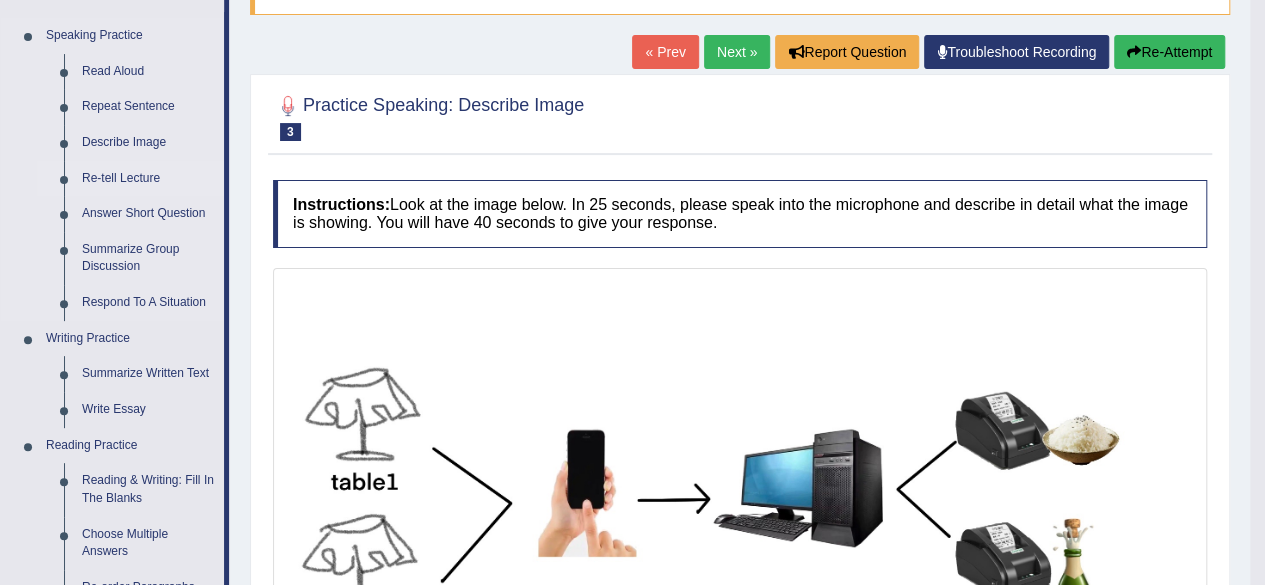 scroll, scrollTop: 200, scrollLeft: 0, axis: vertical 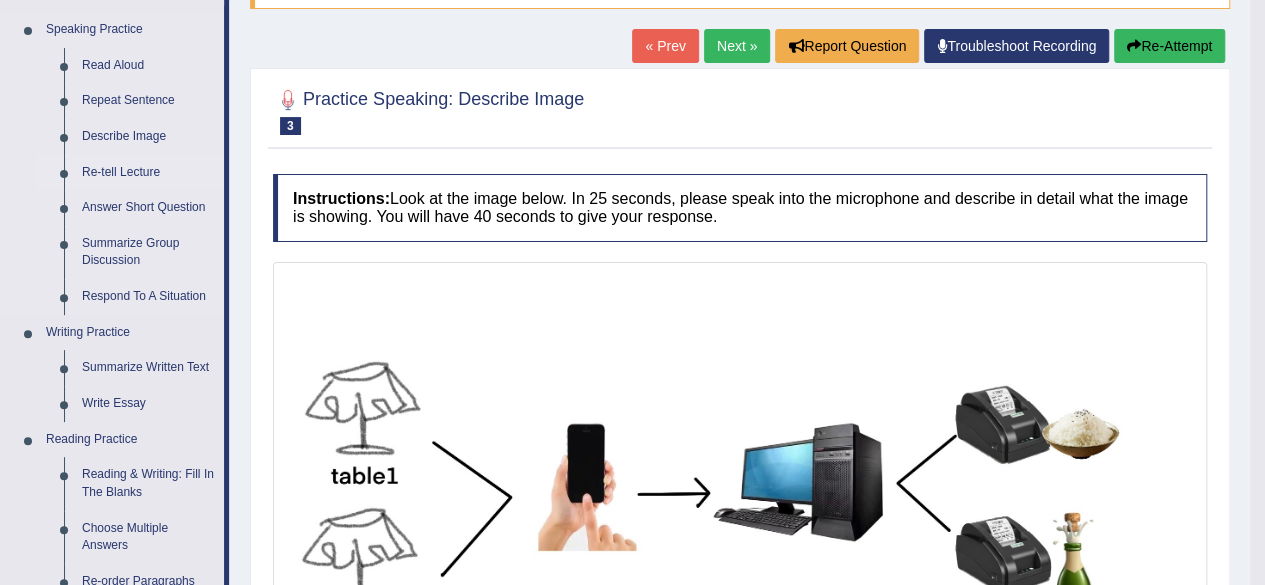 click on "Re-tell Lecture" at bounding box center [148, 173] 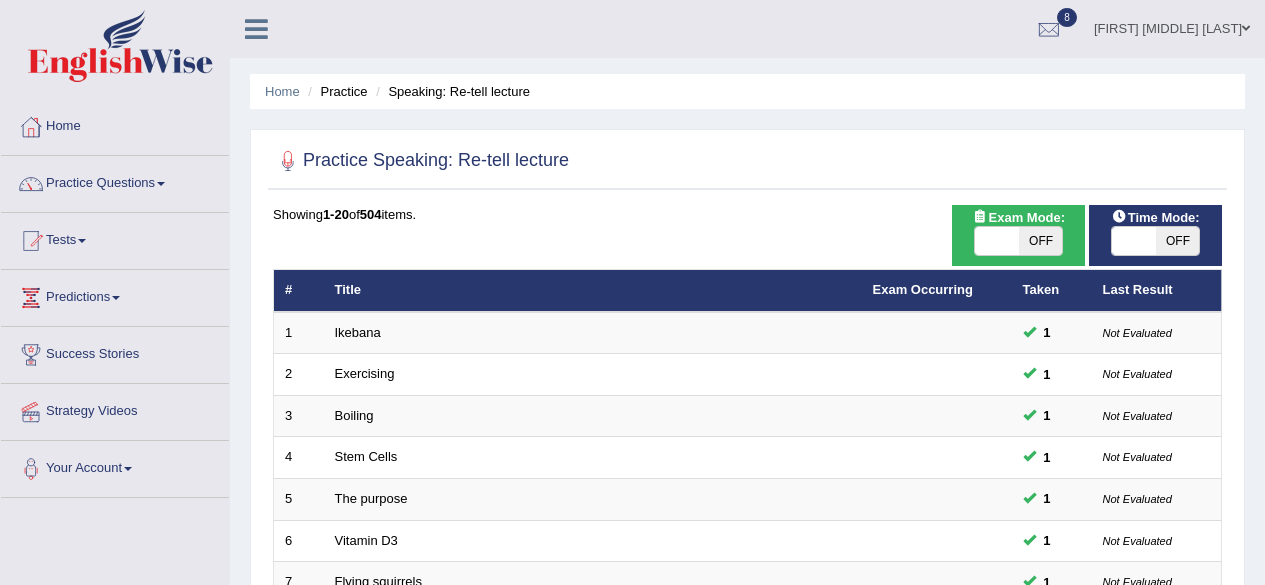 scroll, scrollTop: 0, scrollLeft: 0, axis: both 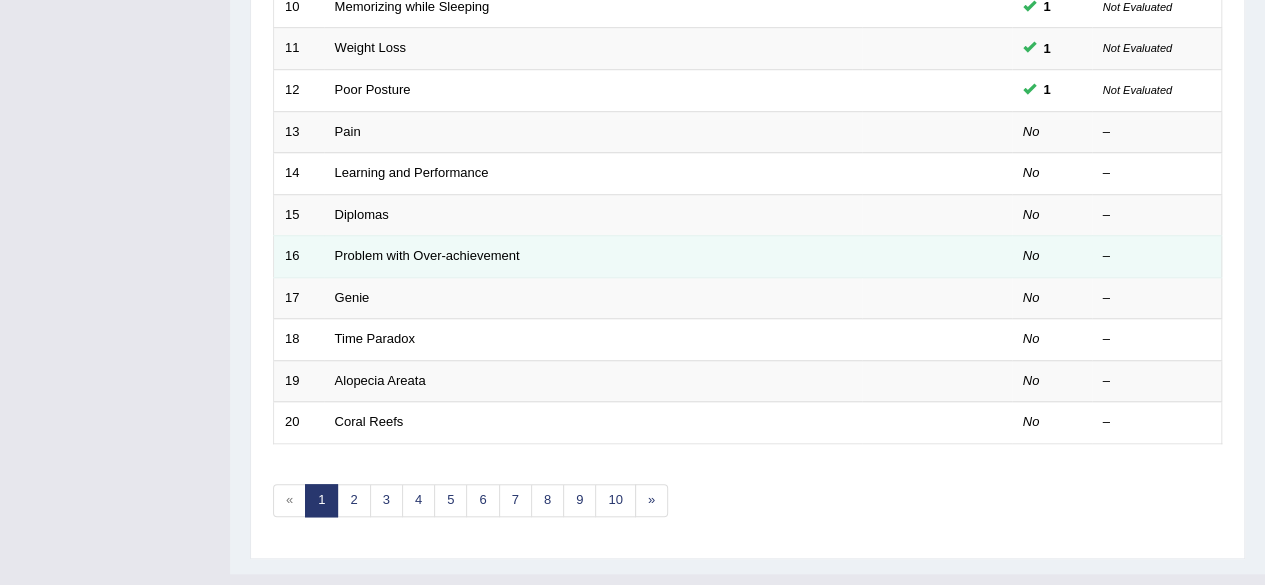 click on "–" at bounding box center (1157, 257) 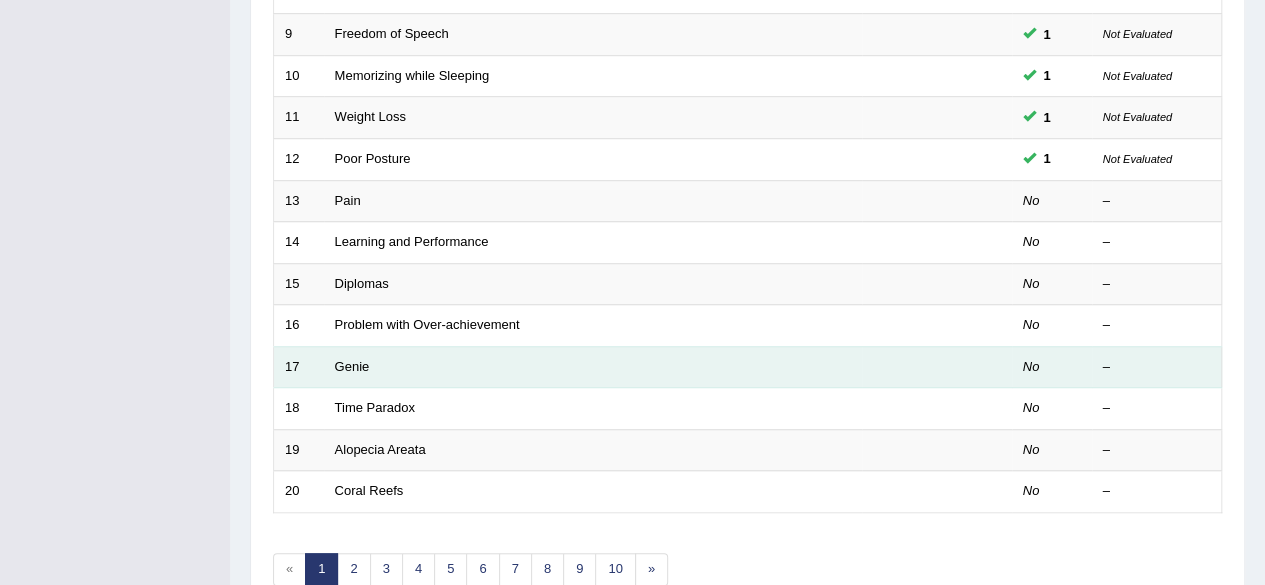 scroll, scrollTop: 600, scrollLeft: 0, axis: vertical 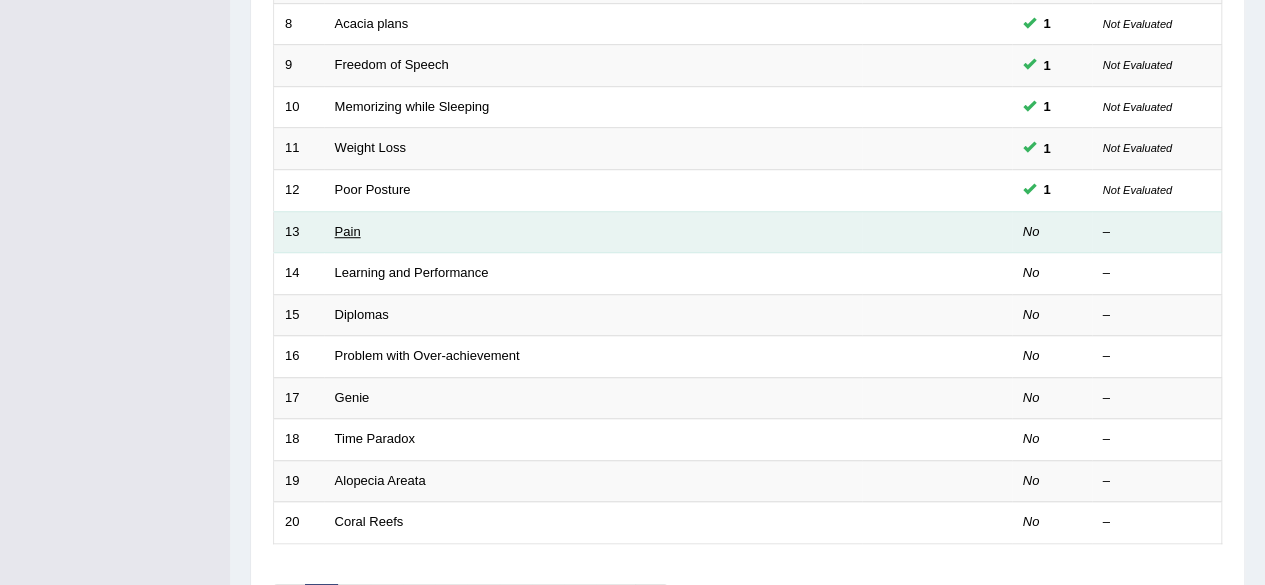 click on "Pain" at bounding box center (348, 231) 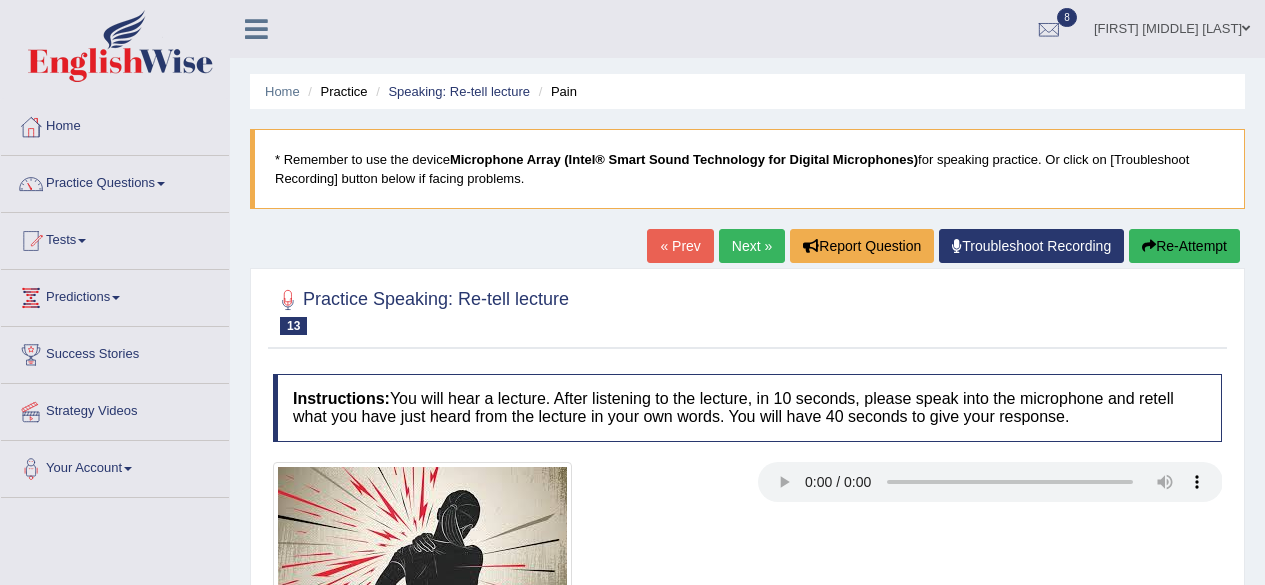 scroll, scrollTop: 0, scrollLeft: 0, axis: both 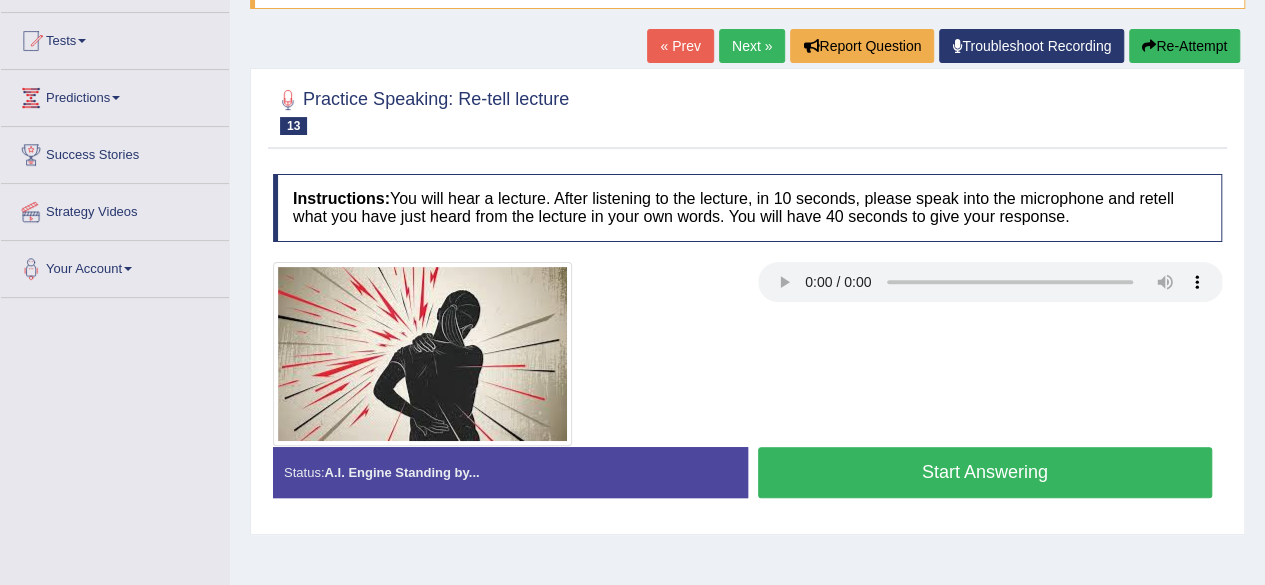 click on "Start Answering" at bounding box center [985, 472] 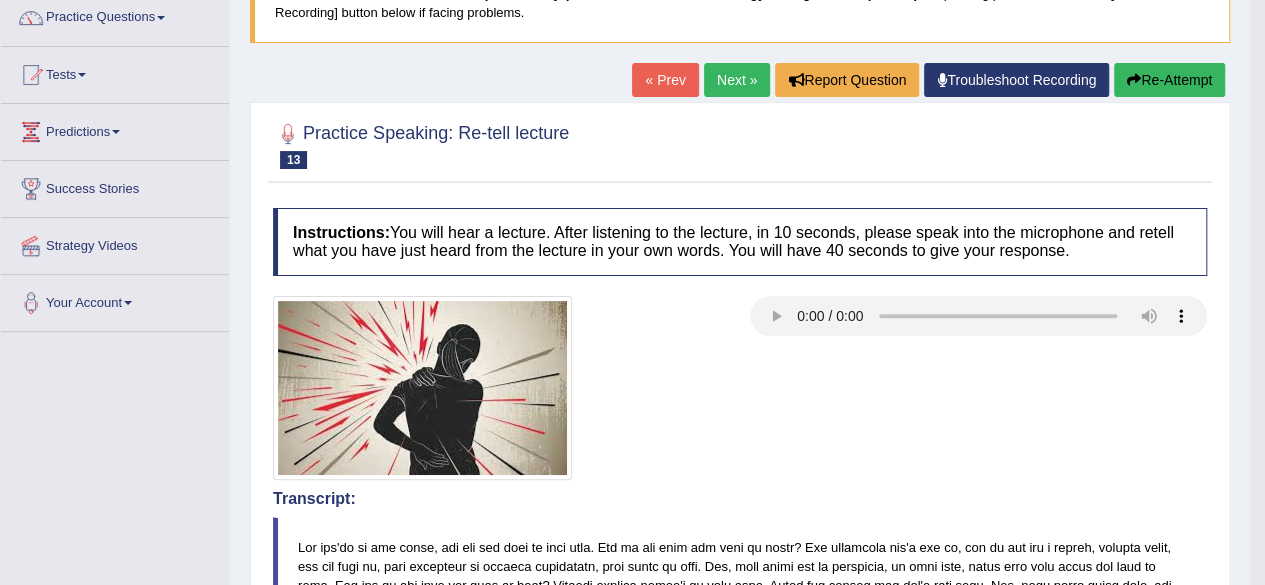 scroll, scrollTop: 70, scrollLeft: 0, axis: vertical 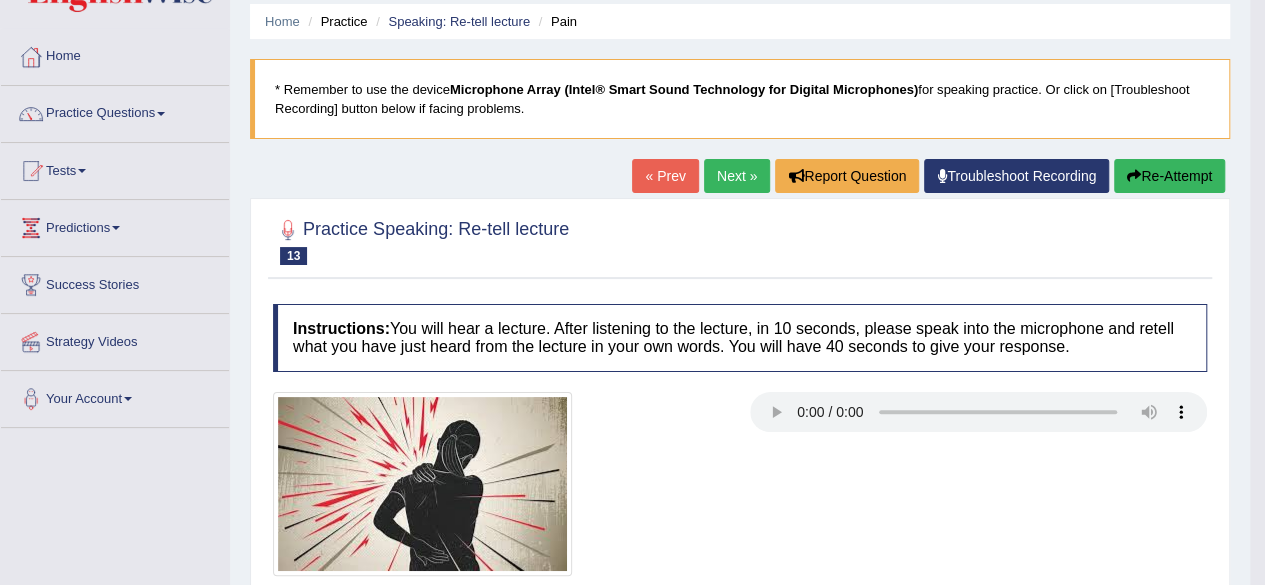 click on "Next »" at bounding box center (737, 176) 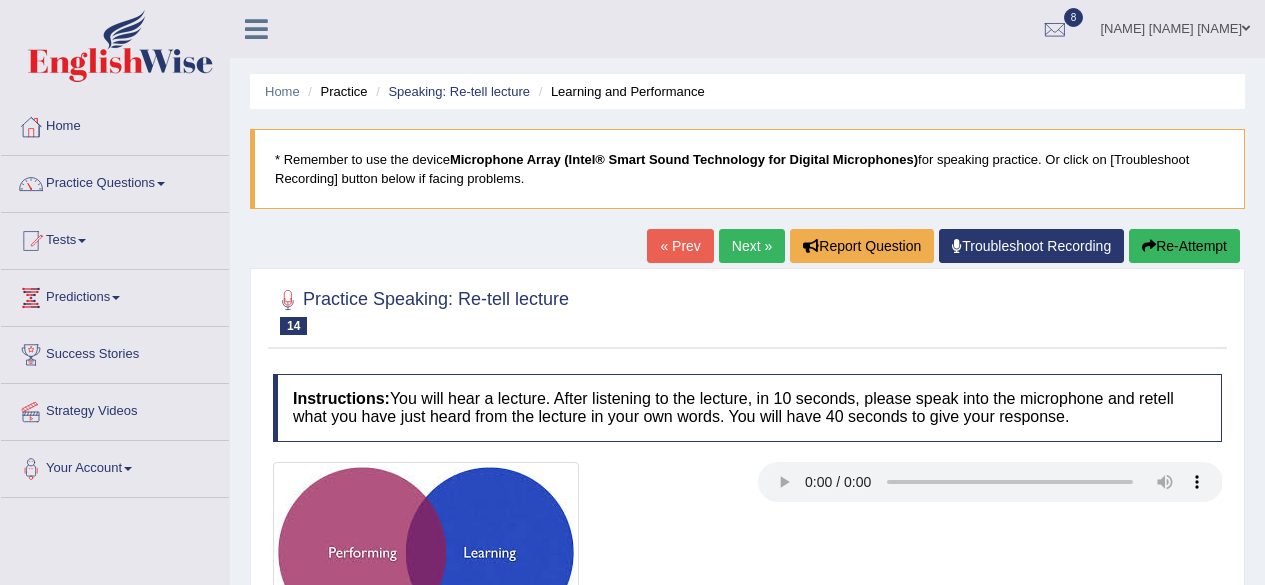 scroll, scrollTop: 0, scrollLeft: 0, axis: both 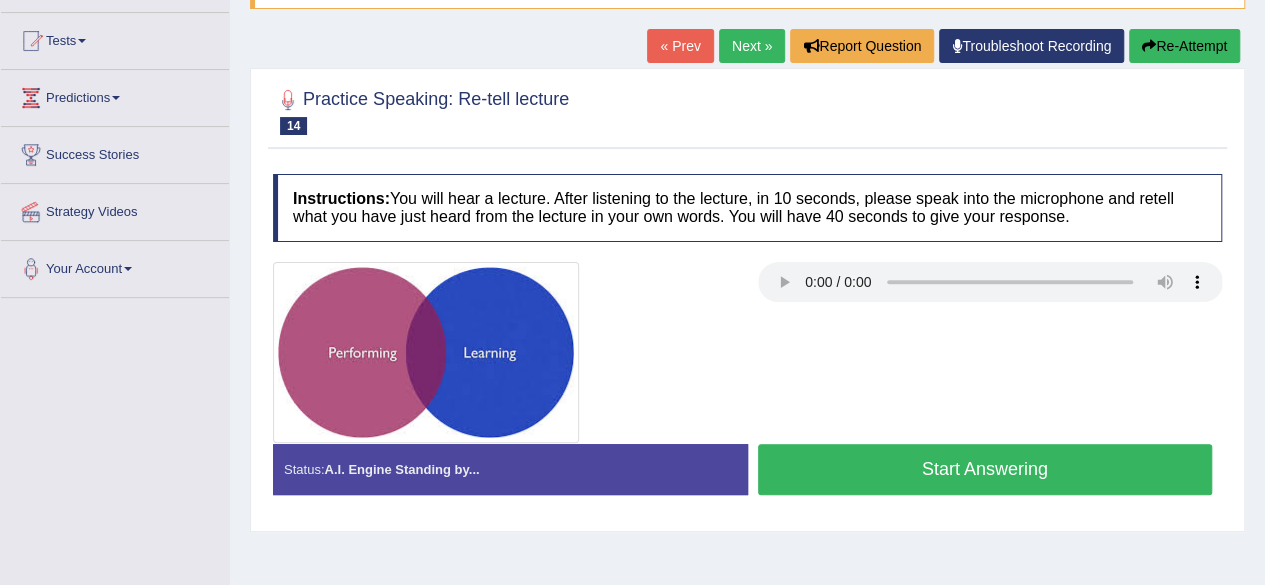 click on "Start Answering" at bounding box center (985, 469) 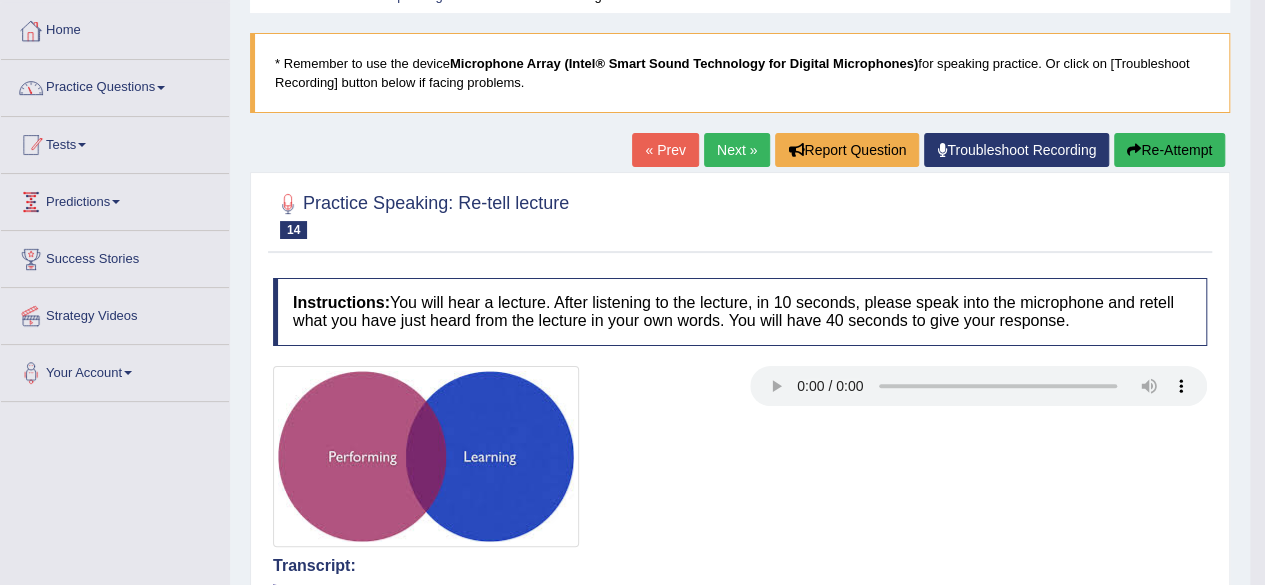 scroll, scrollTop: 0, scrollLeft: 0, axis: both 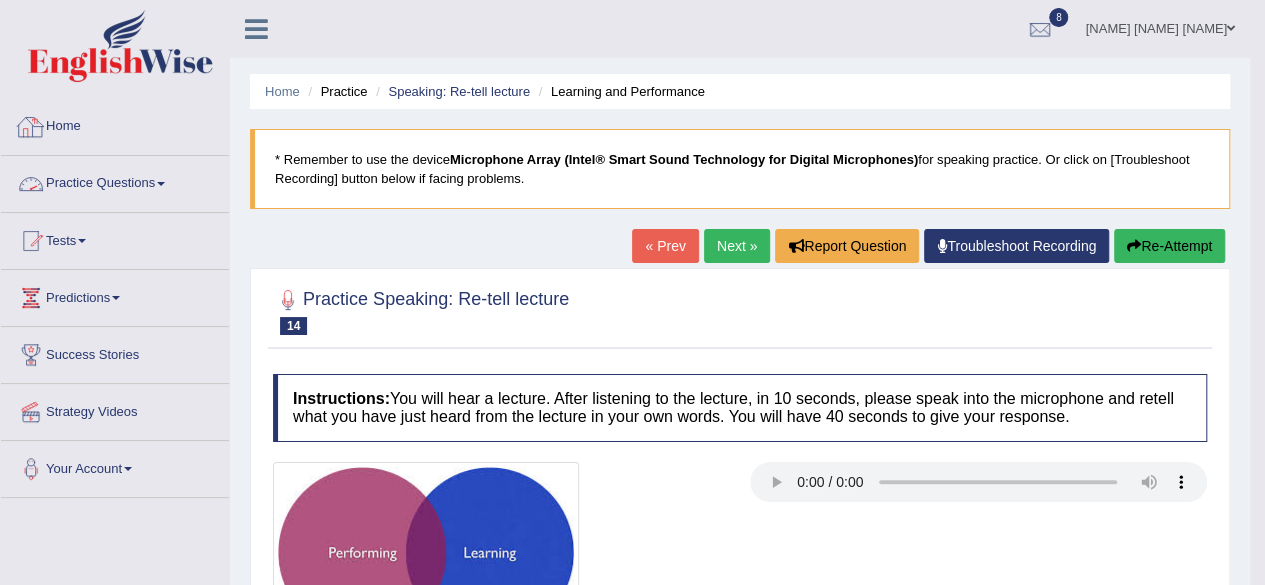 click on "Practice Questions" at bounding box center [115, 181] 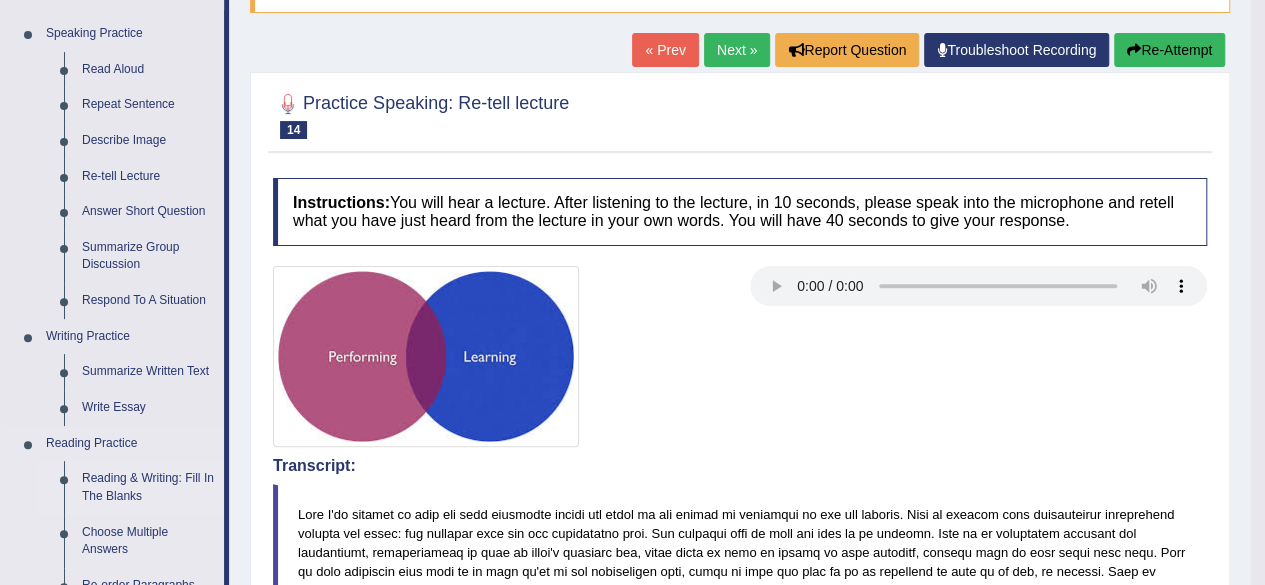 scroll, scrollTop: 200, scrollLeft: 0, axis: vertical 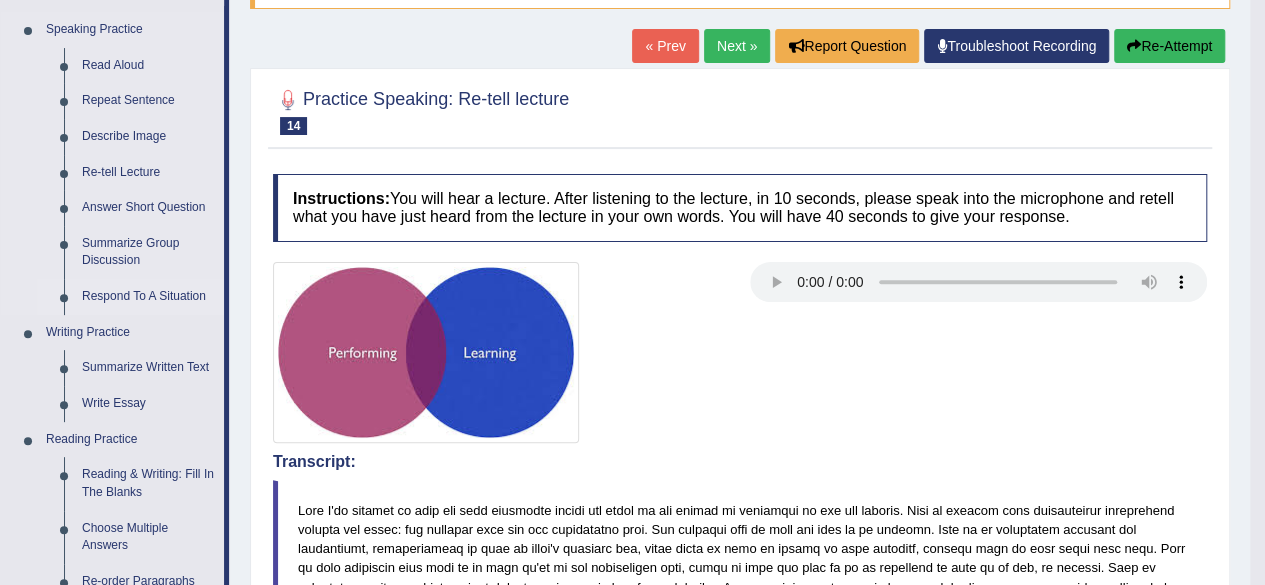 click on "Respond To A Situation" at bounding box center (148, 297) 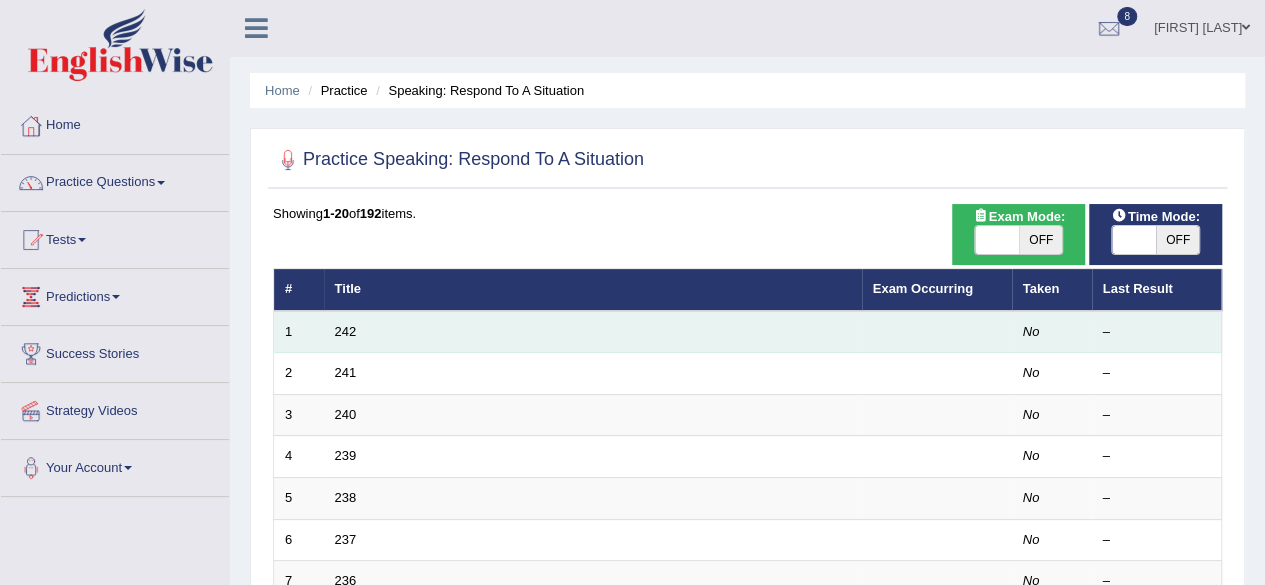 scroll, scrollTop: 0, scrollLeft: 0, axis: both 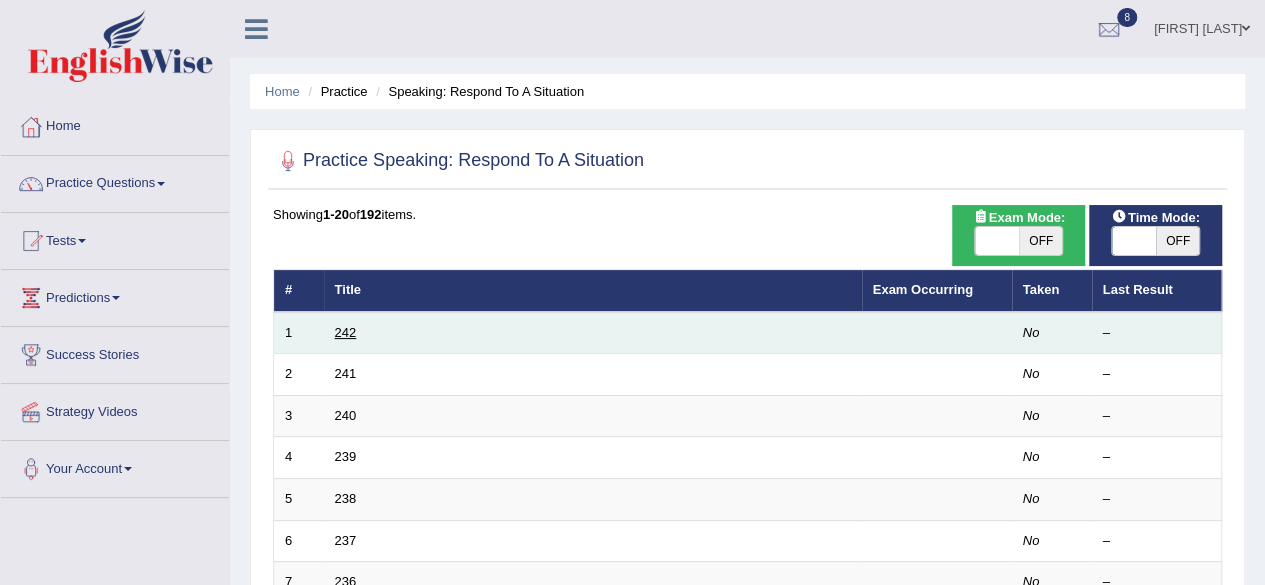 click on "242" at bounding box center (346, 332) 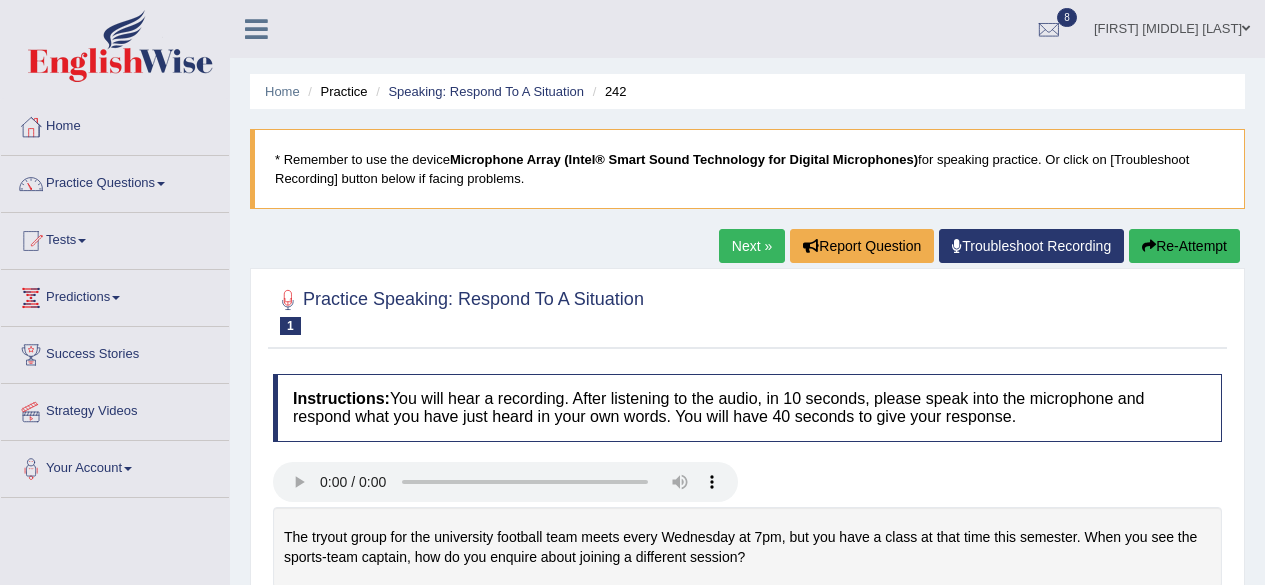 scroll, scrollTop: 0, scrollLeft: 0, axis: both 